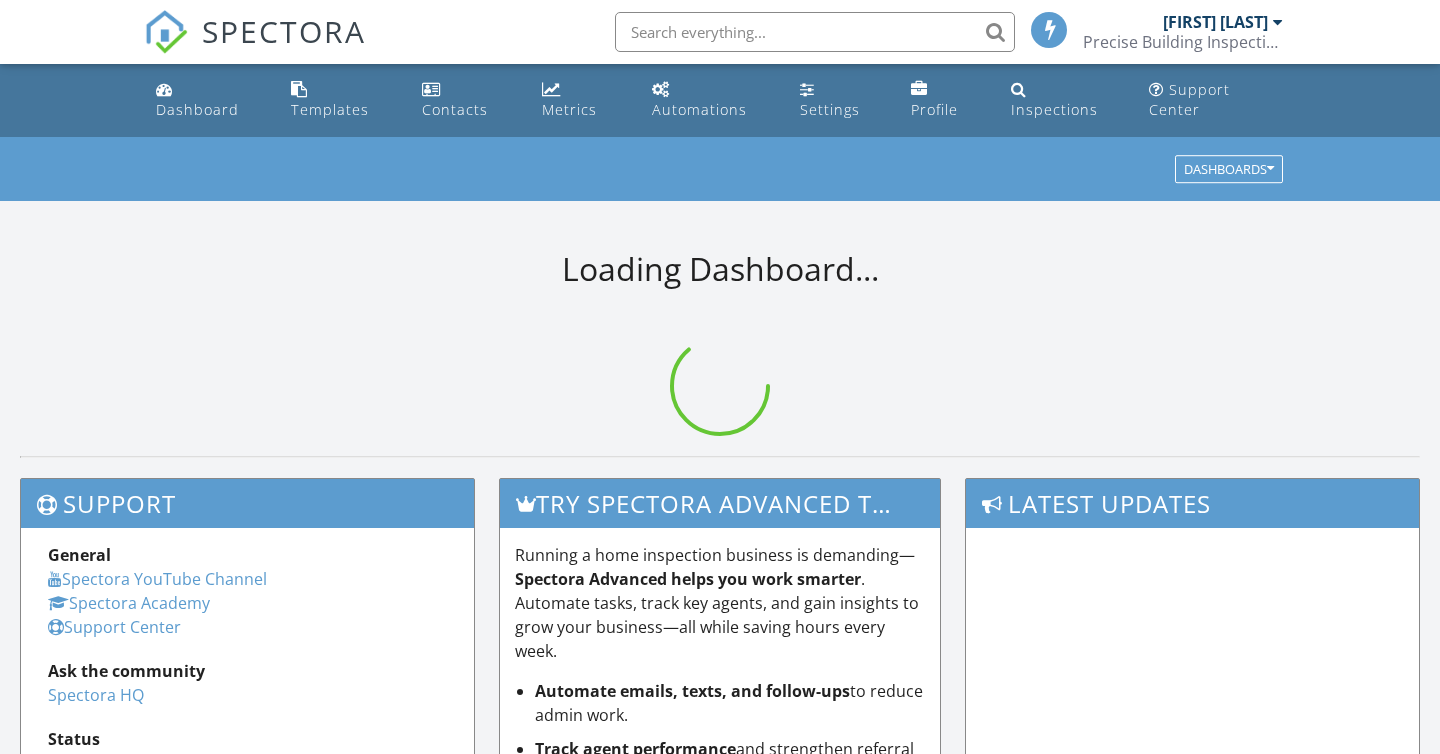 scroll, scrollTop: 0, scrollLeft: 0, axis: both 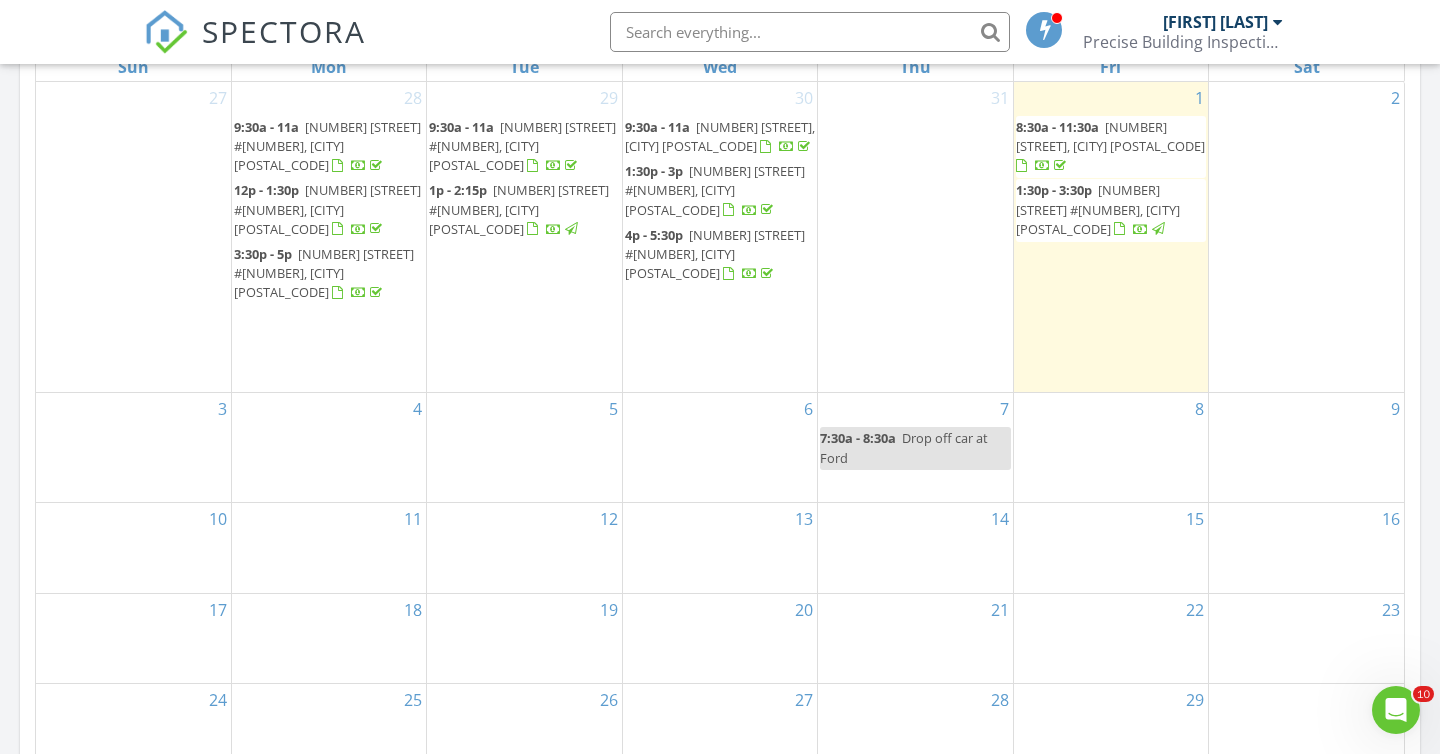 click on "11" at bounding box center (329, 548) 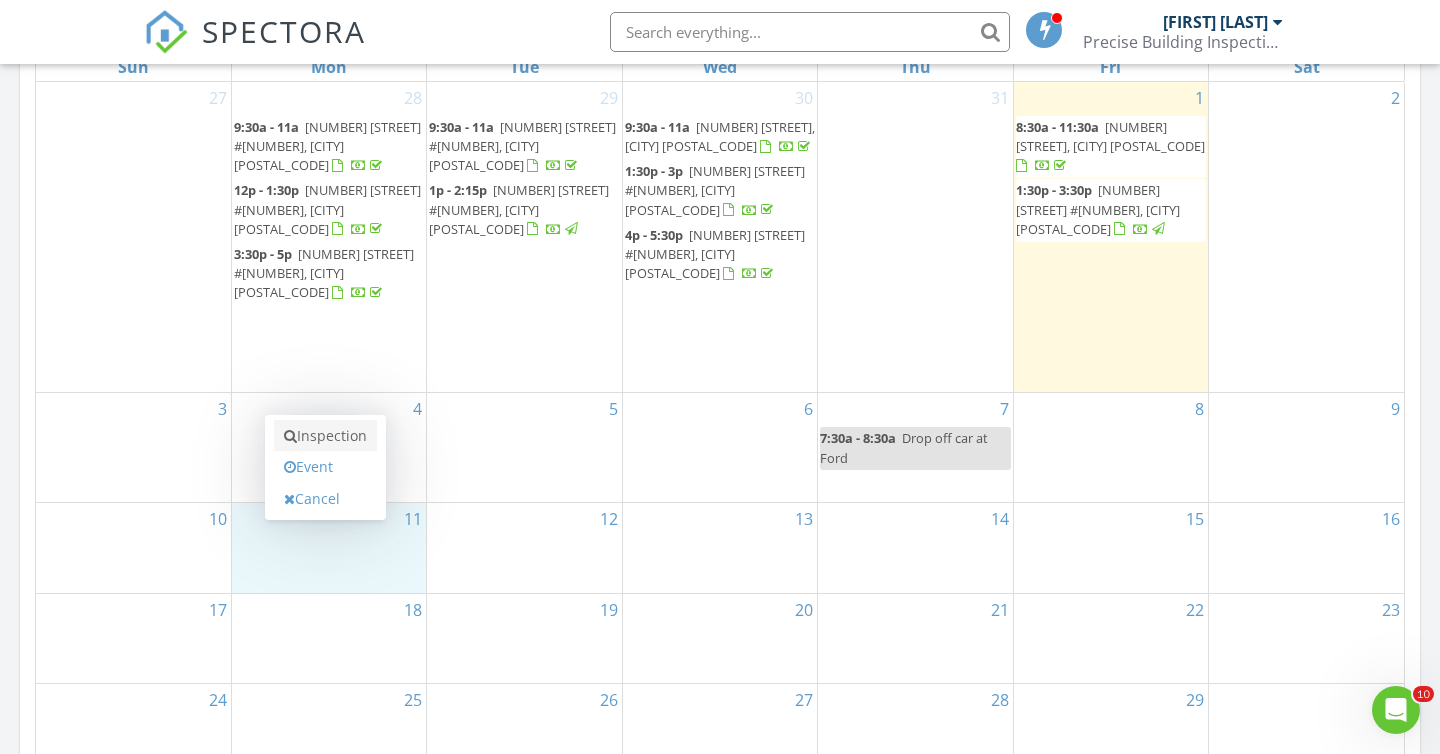 click on "Inspection" at bounding box center (325, 436) 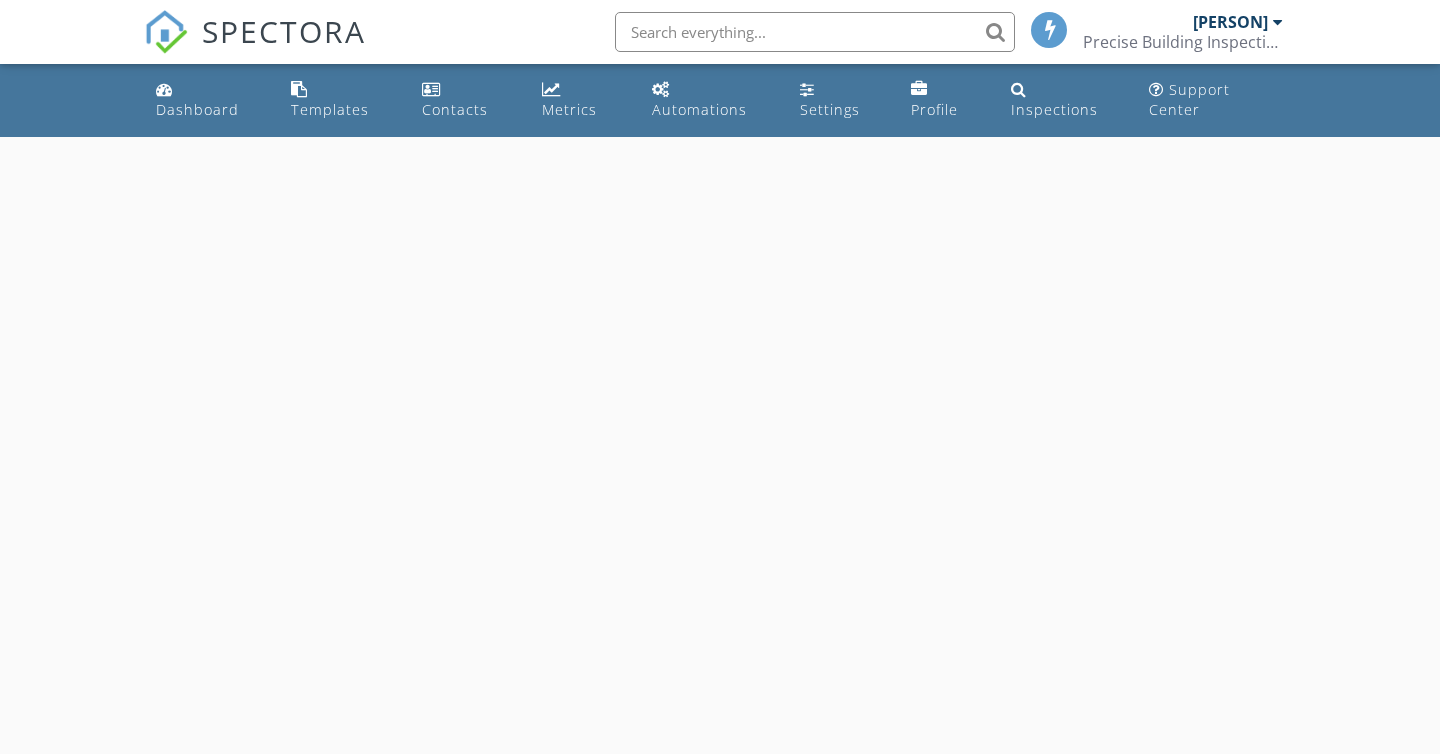scroll, scrollTop: 0, scrollLeft: 0, axis: both 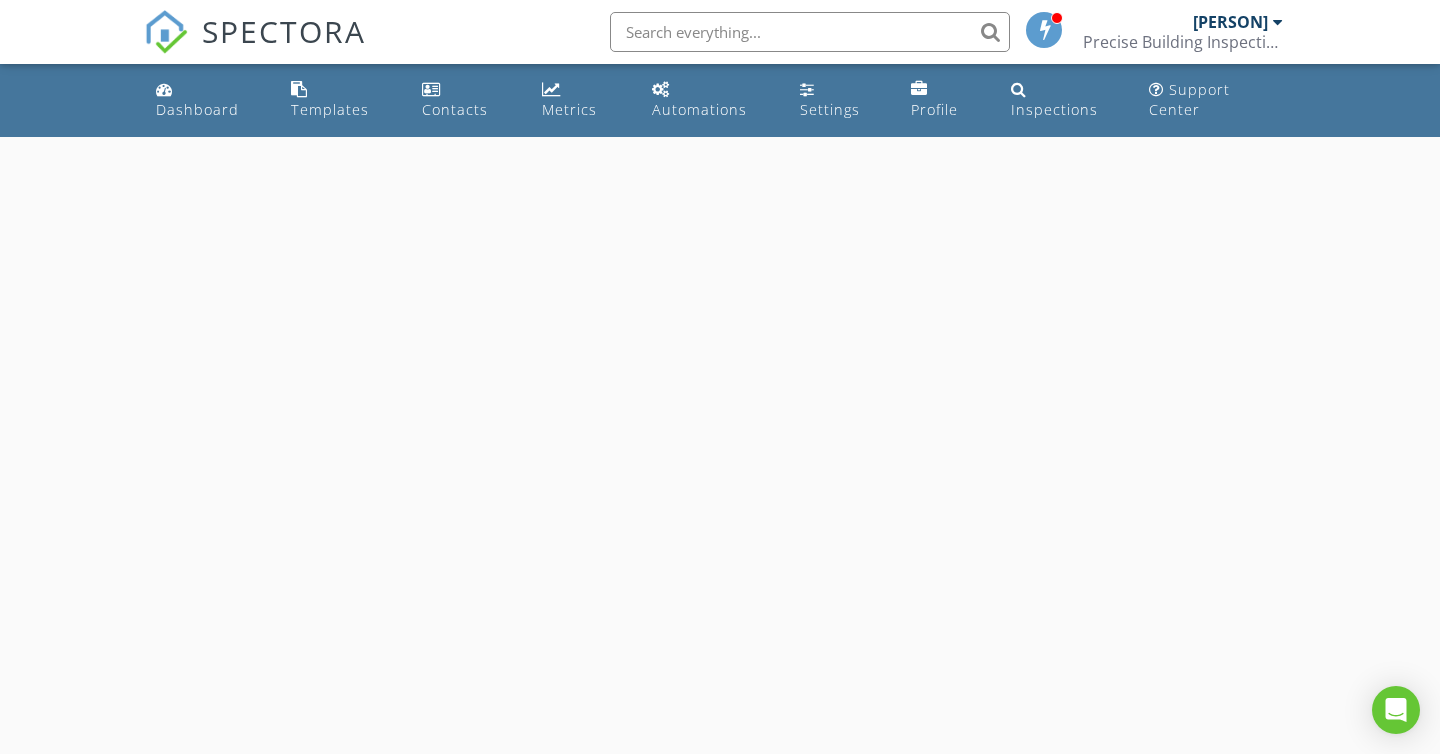 select on "7" 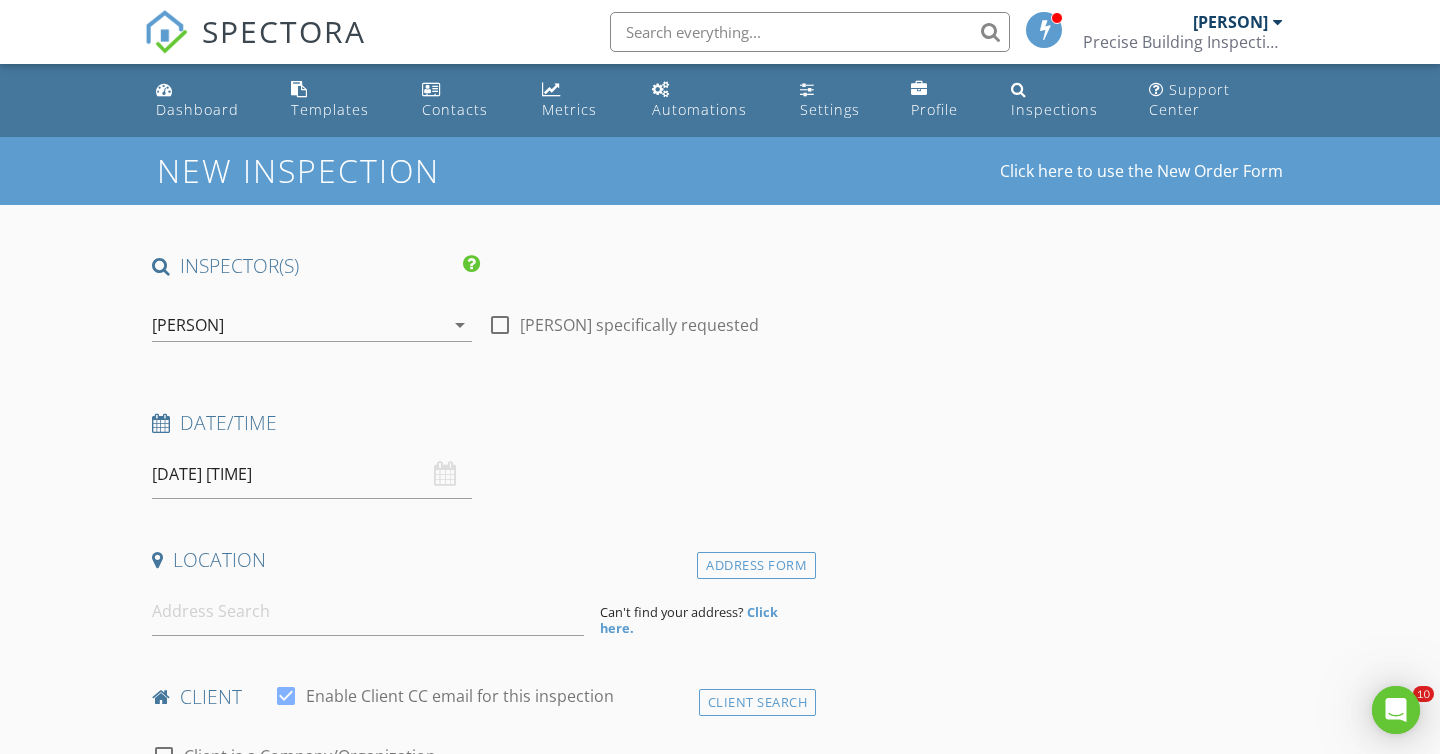 scroll, scrollTop: 0, scrollLeft: 0, axis: both 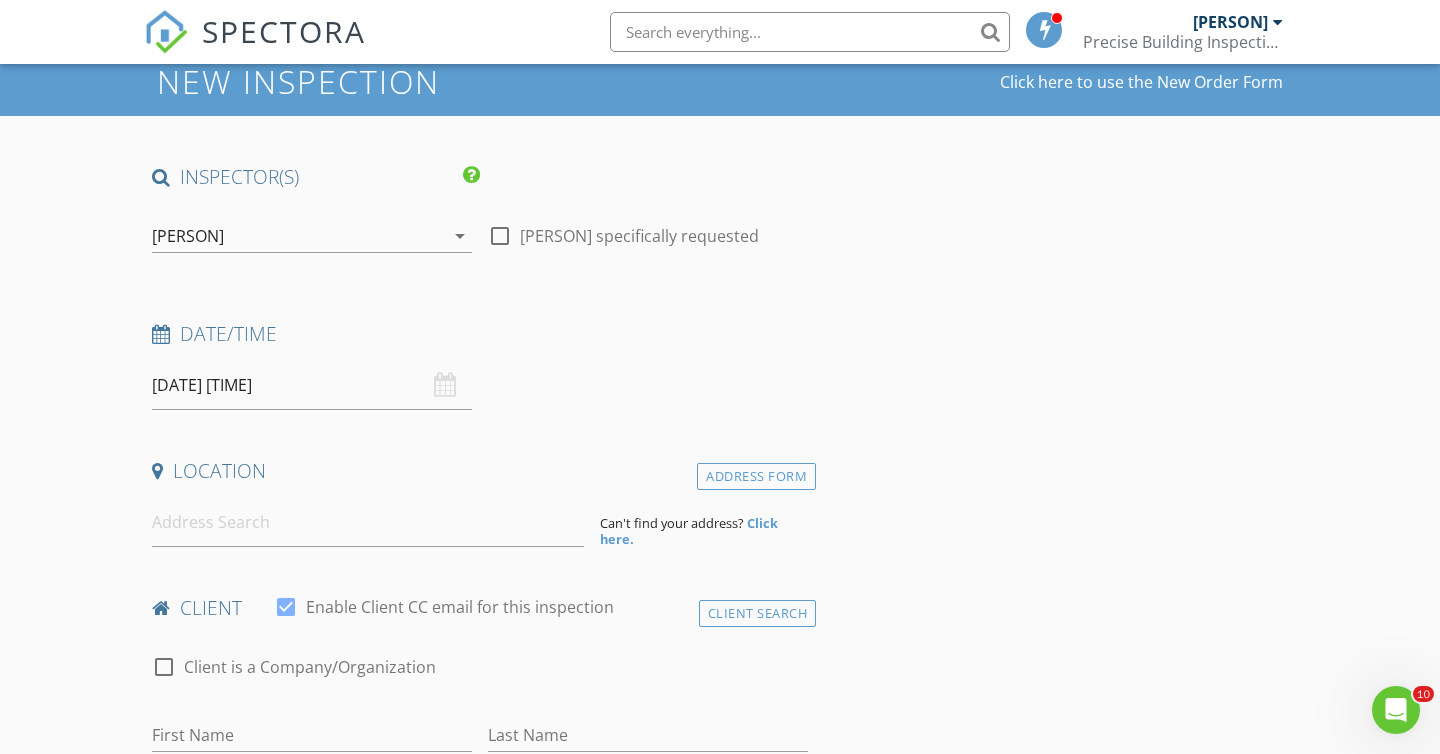 click on "11/08/2025 12:00 AM" at bounding box center (312, 385) 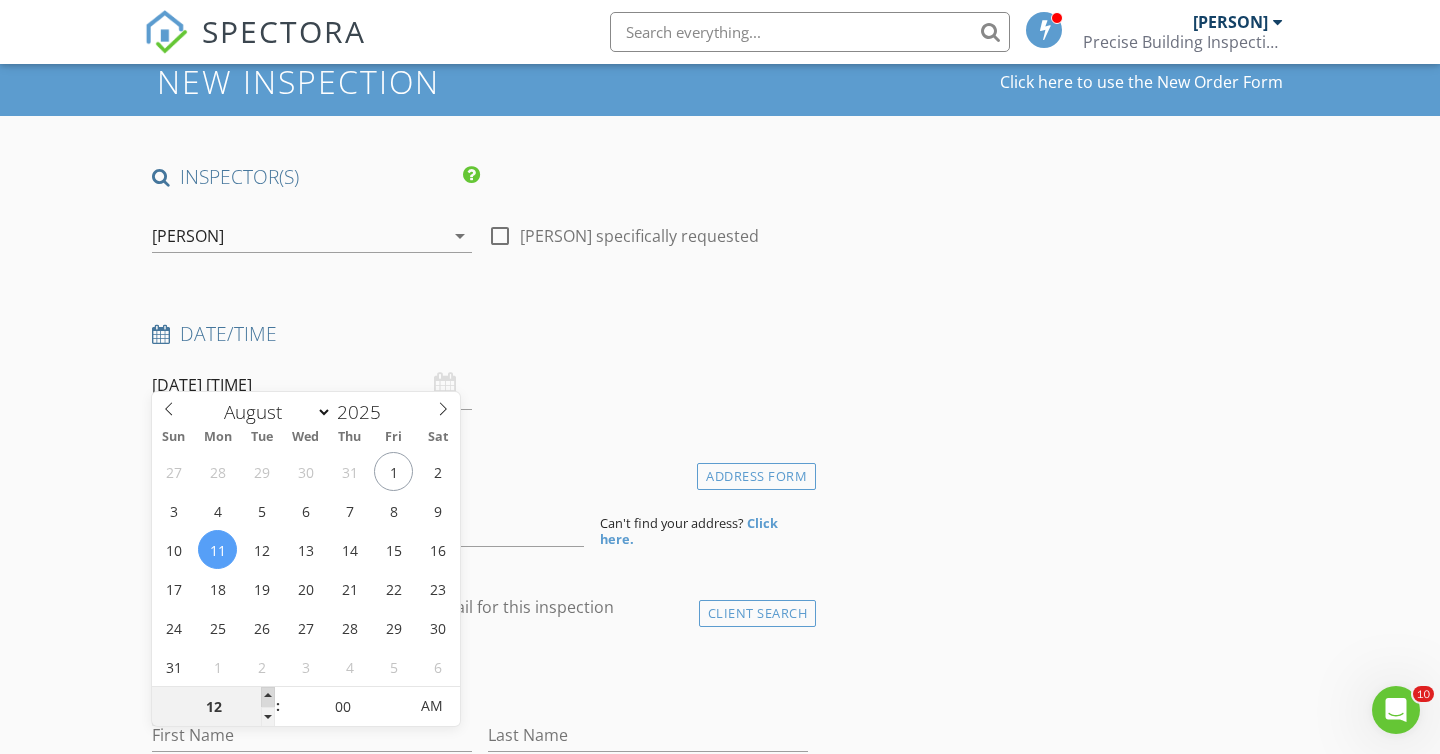 type on "01" 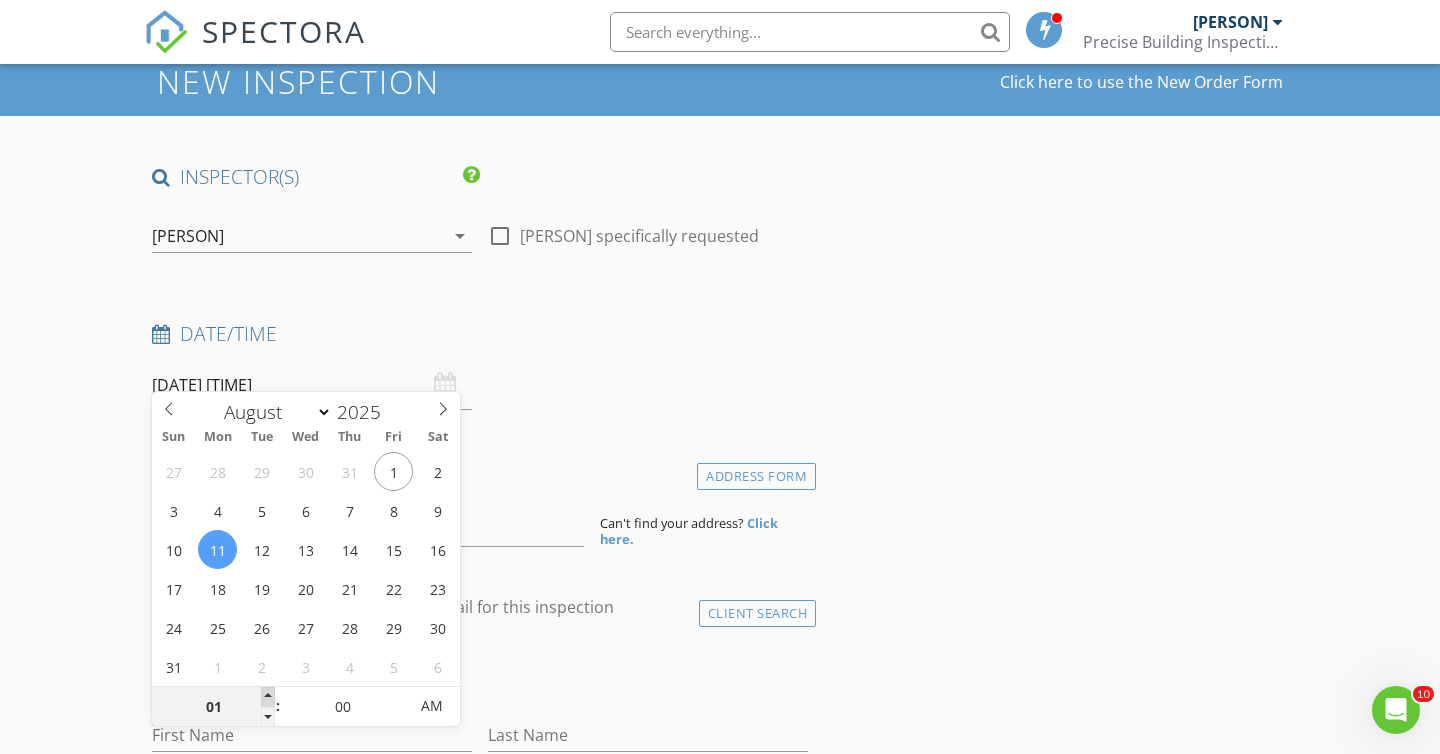 click at bounding box center [268, 697] 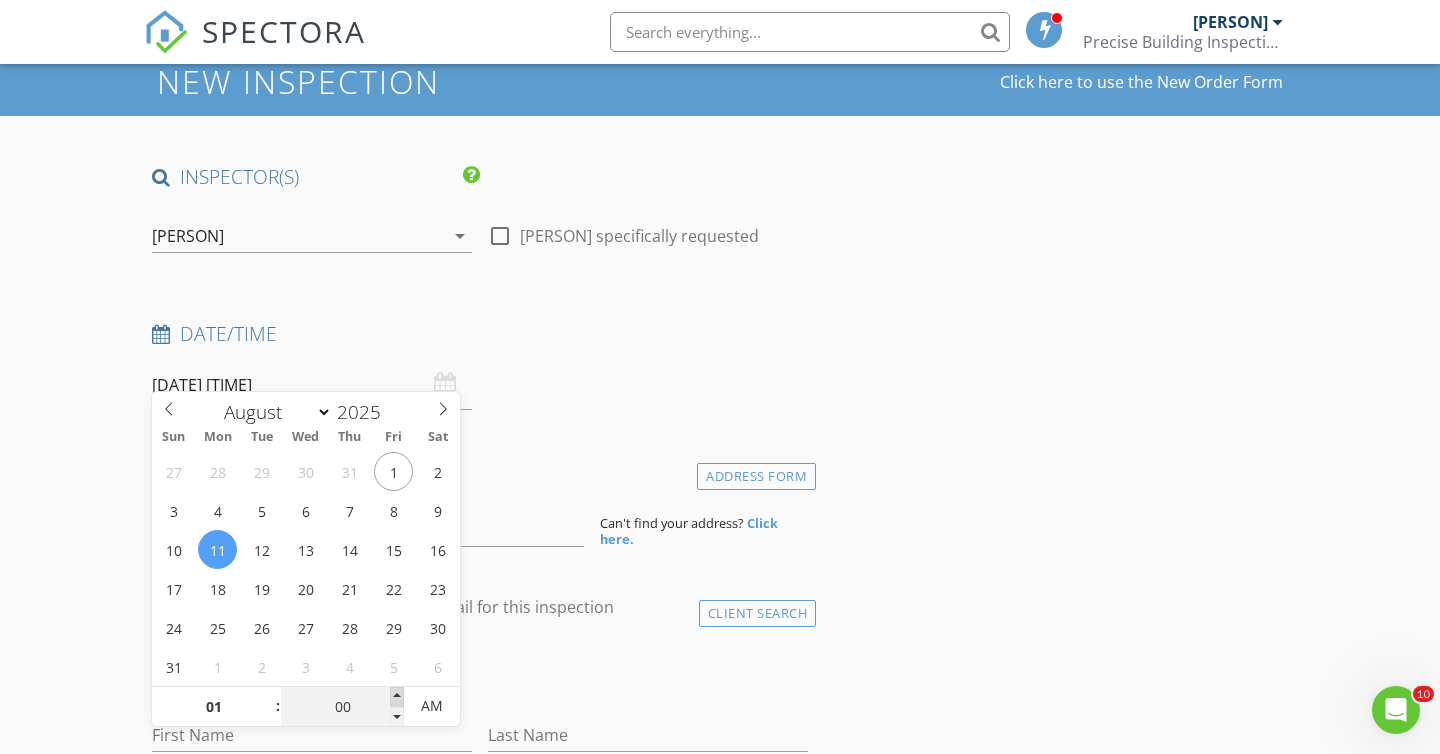 click at bounding box center [397, 697] 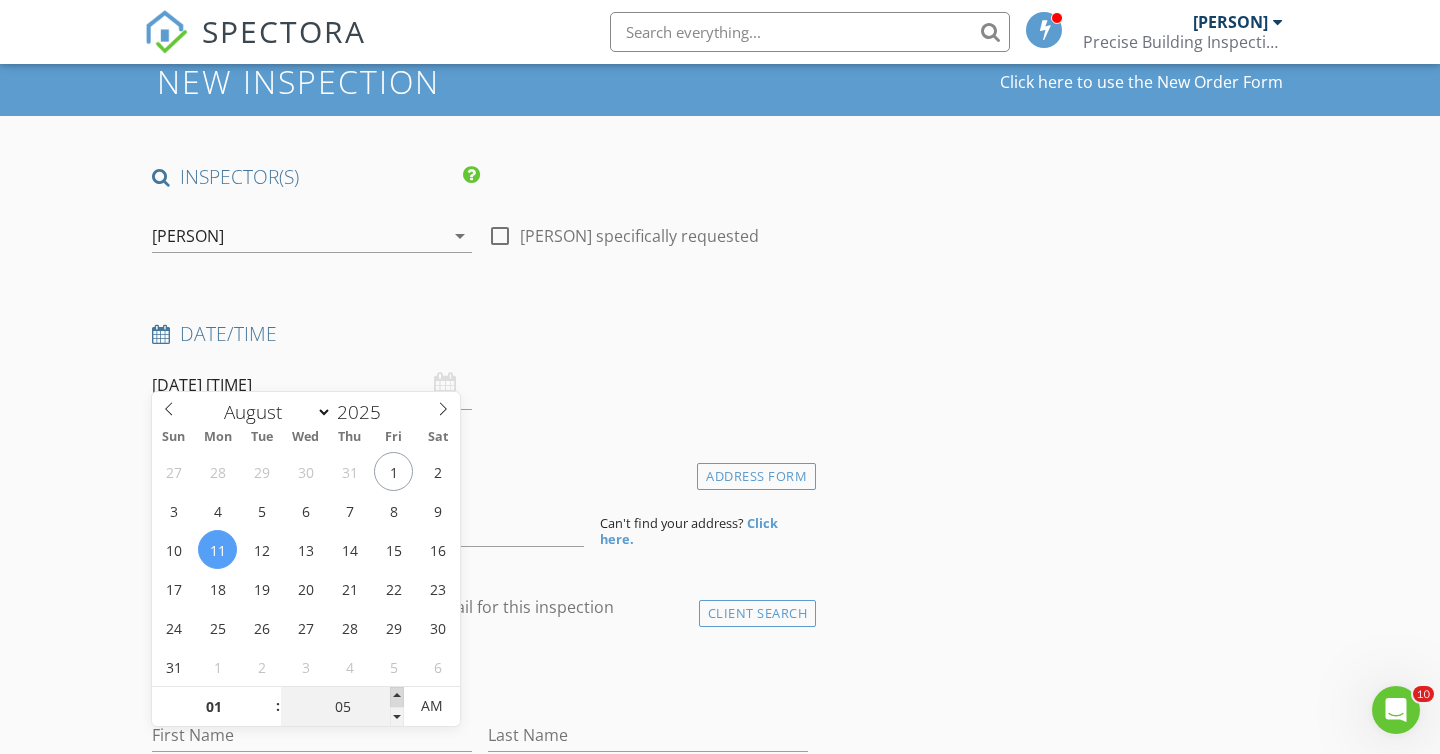 type on "10" 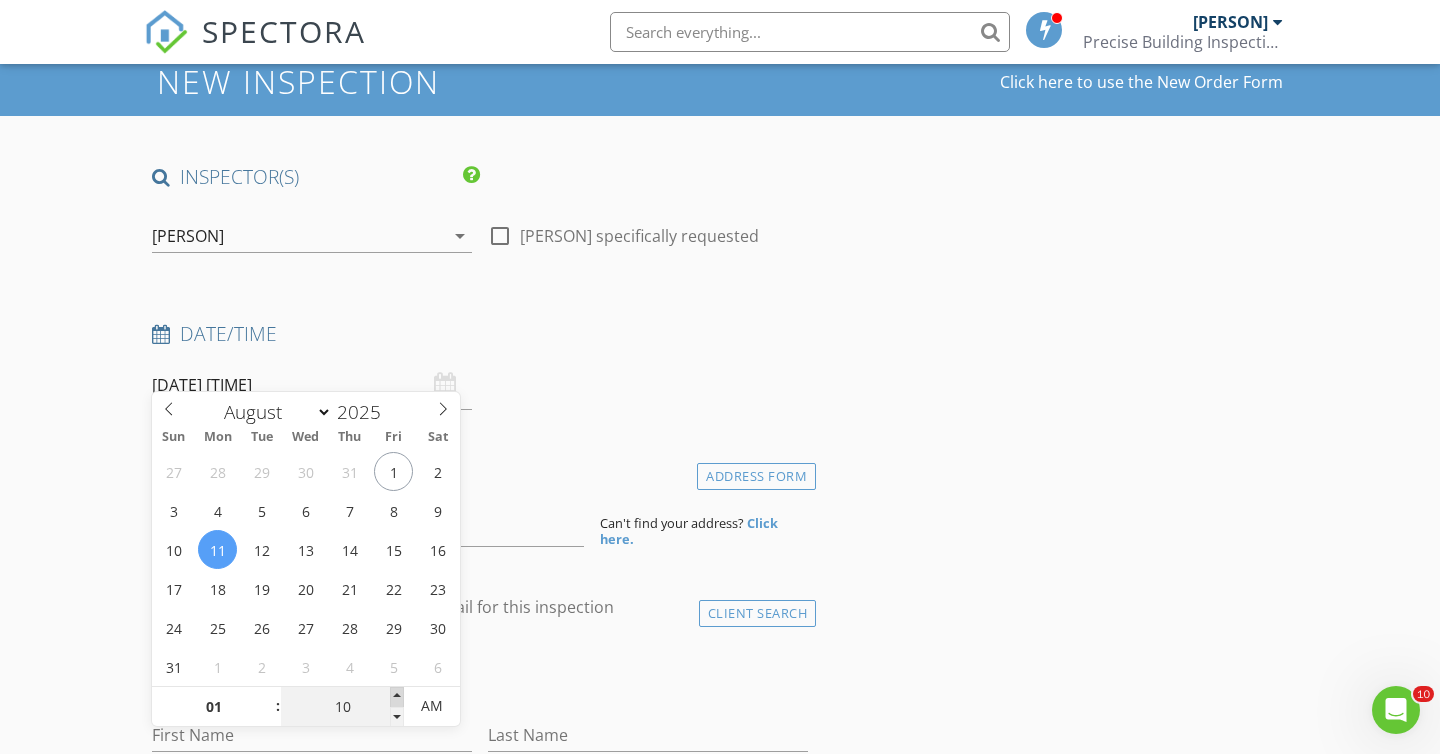 click at bounding box center (397, 697) 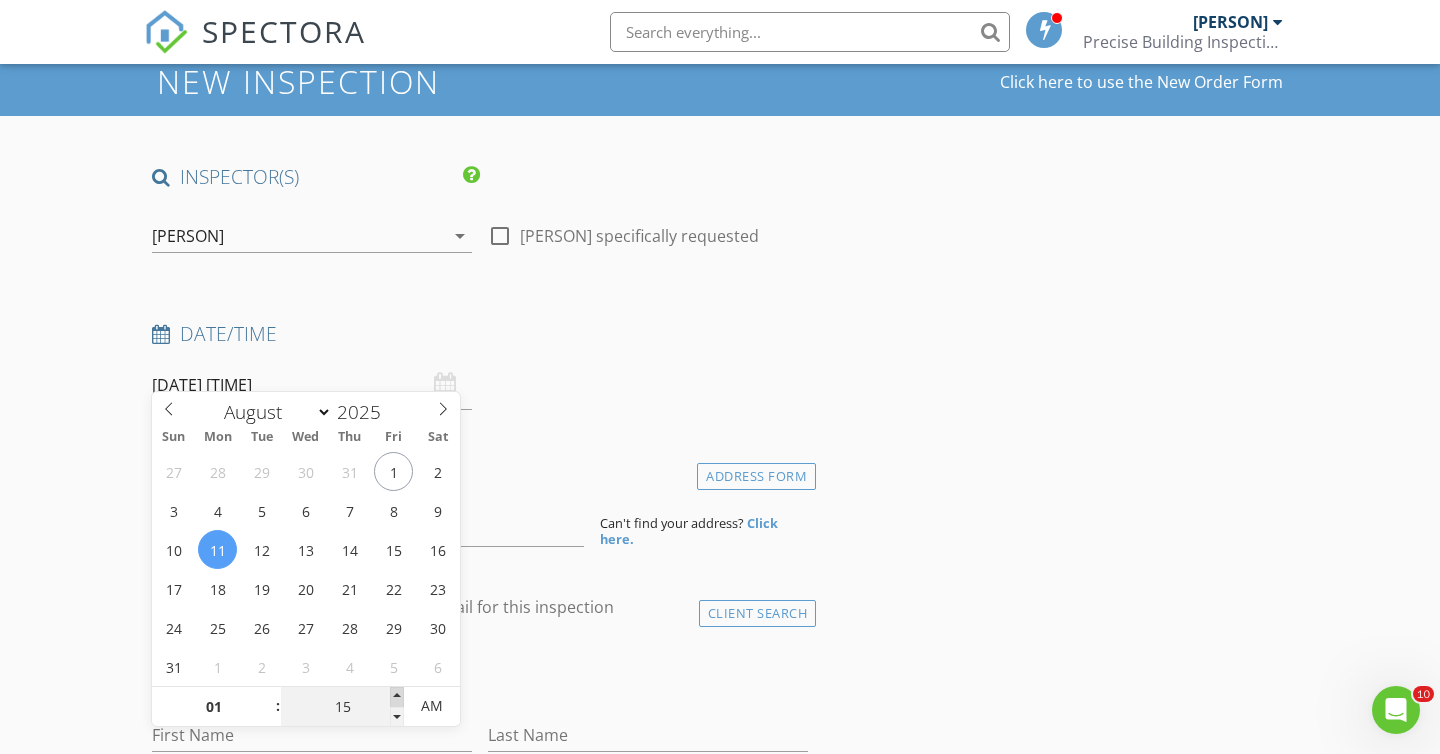 click at bounding box center [397, 697] 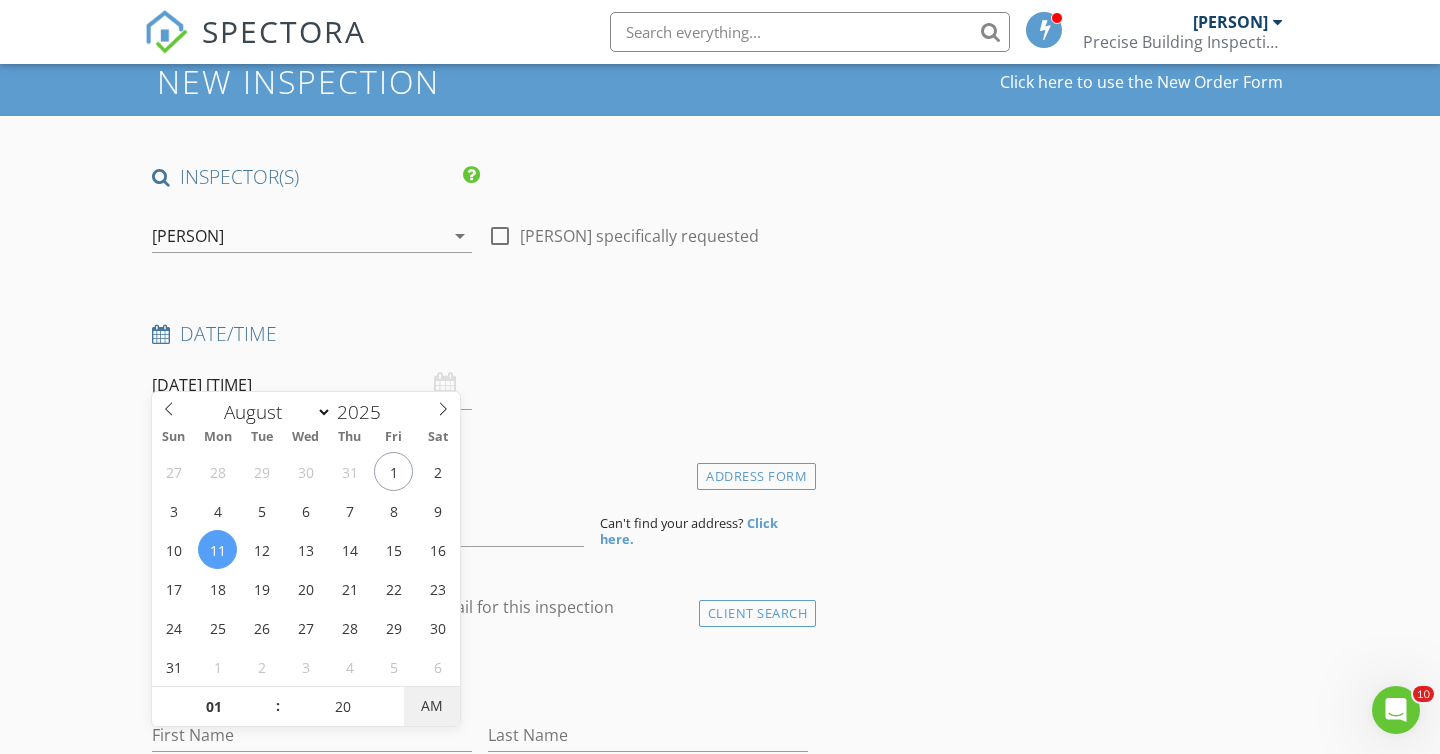 type on "11/08/2025 1:20 PM" 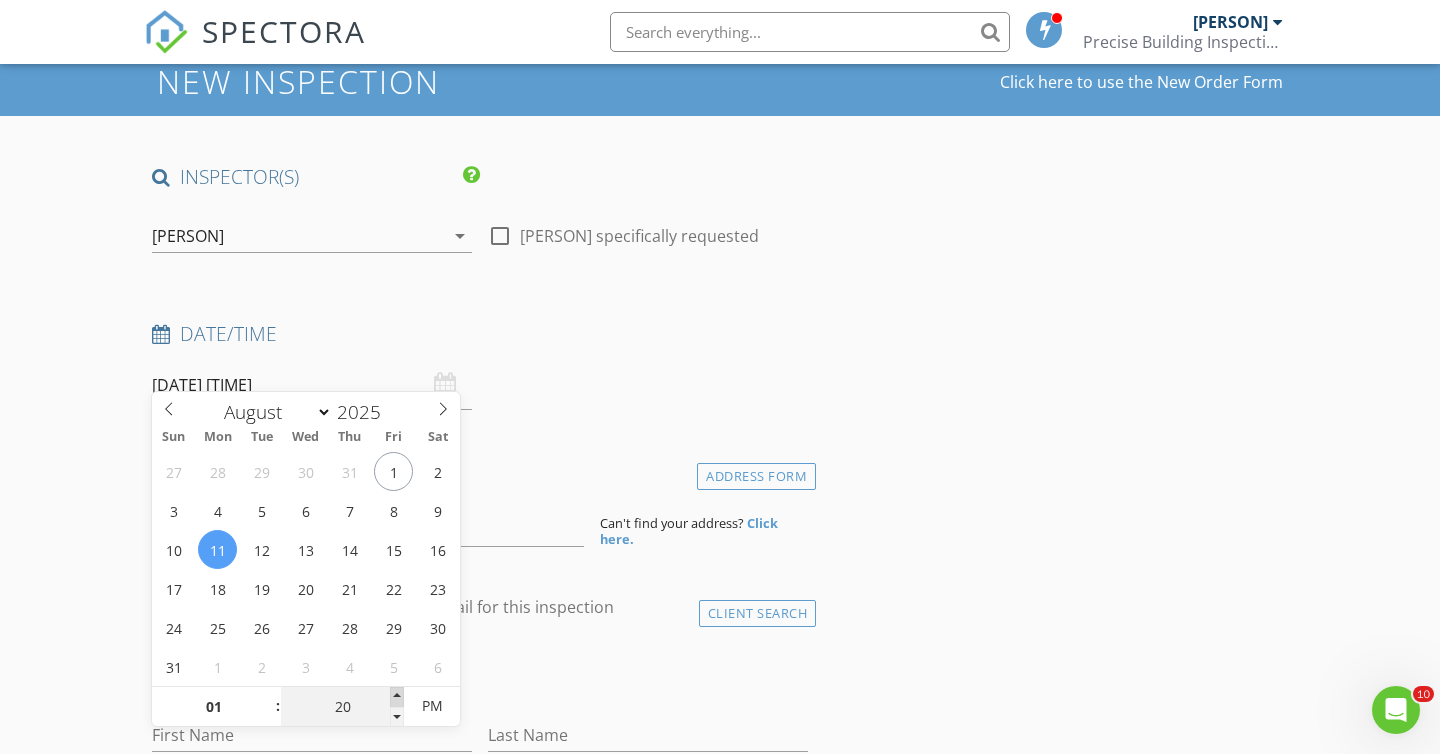 type on "25" 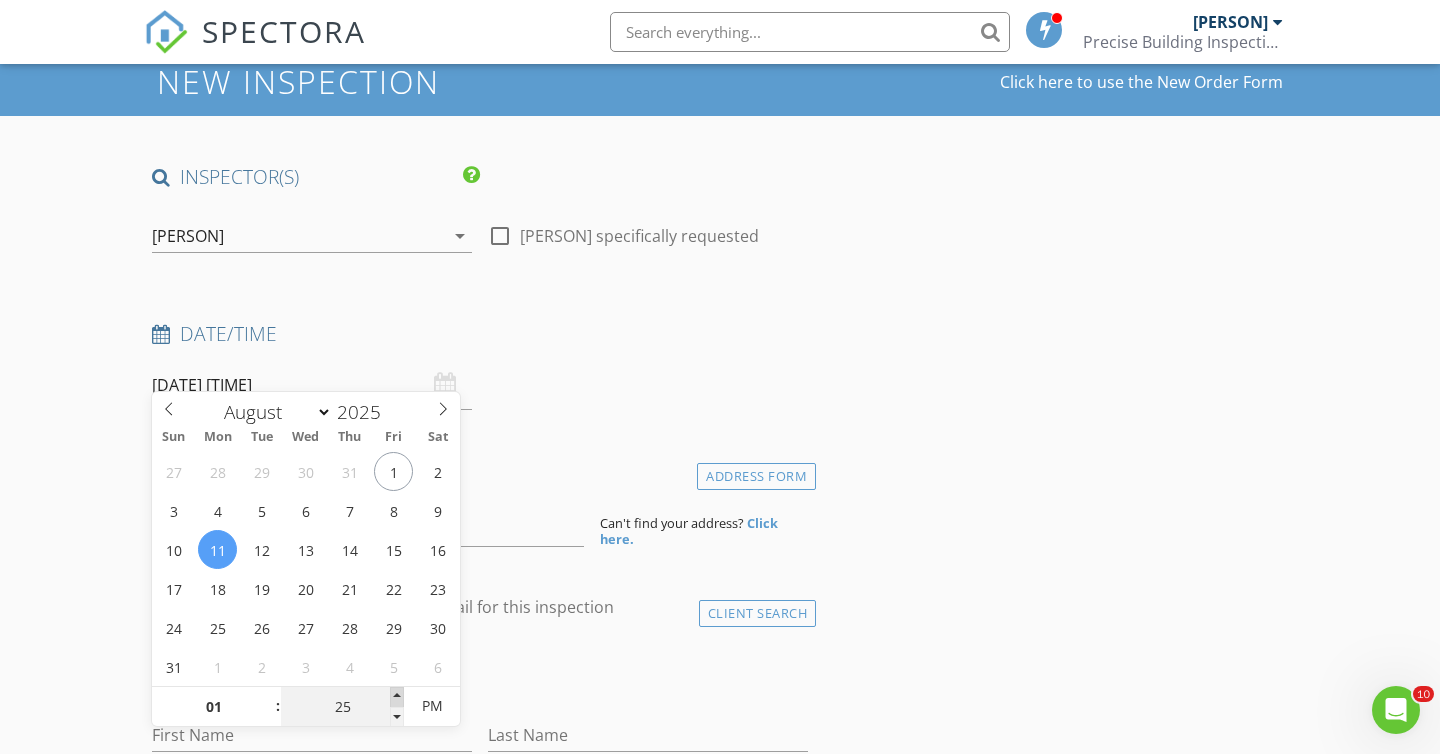 click at bounding box center (397, 697) 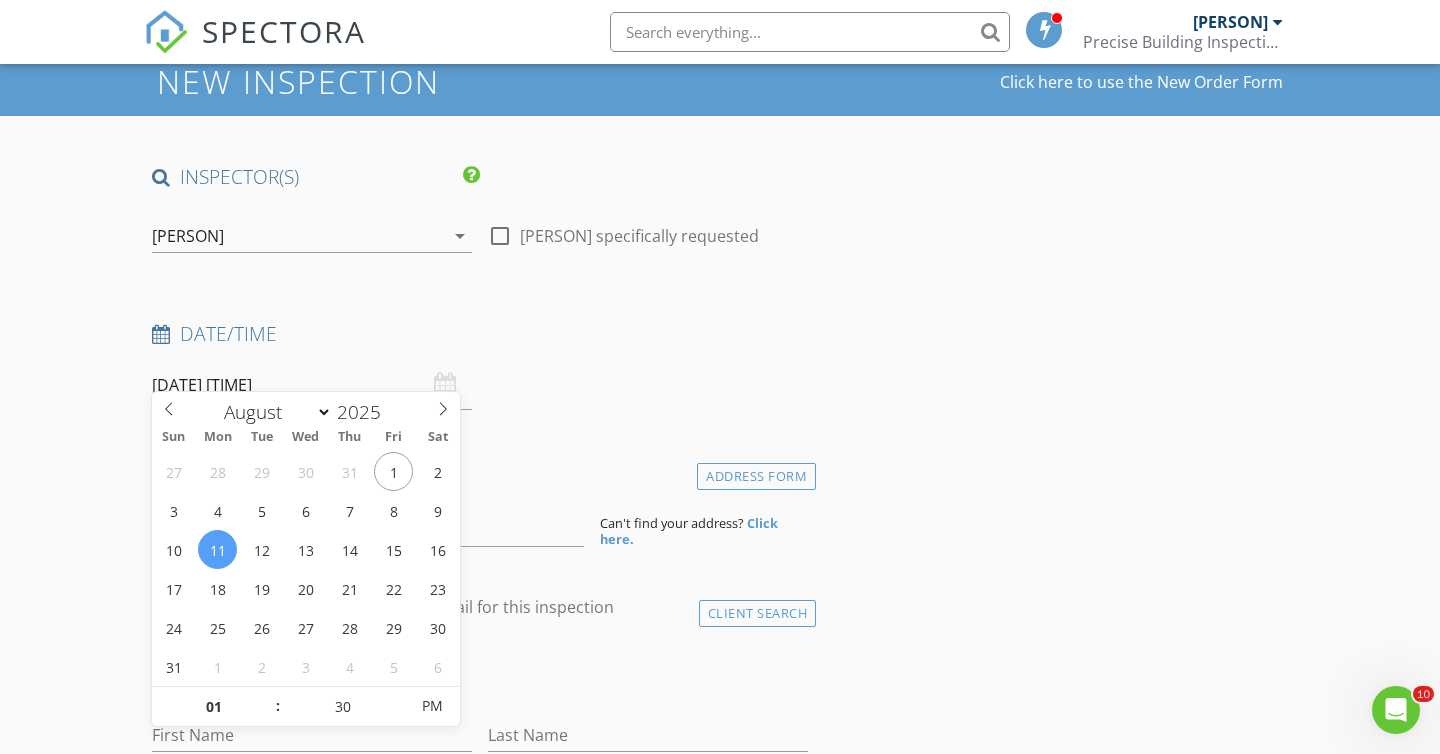 click on "New Inspection
Click here to use the New Order Form
INSPECTOR(S)
check_box   Jeremy Laflamme   PRIMARY   Jeremy Laflamme arrow_drop_down   check_box_outline_blank Jeremy Laflamme specifically requested
Date/Time
11/08/2025 1:30 PM
Location
Address Form       Can't find your address?   Click here.
client
check_box Enable Client CC email for this inspection   Client Search     check_box_outline_blank Client is a Company/Organization     First Name   Last Name   Email   CC Email   Phone   Address   City   State   Zip       Notes   Private Notes
ADD ADDITIONAL client
SERVICES
check_box_outline_blank   Home Inspection #2   check_box_outline_blank   Home Inspection #3   check_box_outline_blank   Home Inspection #4   check_box_outline_blank   Home Inspection #5" at bounding box center [720, 1624] 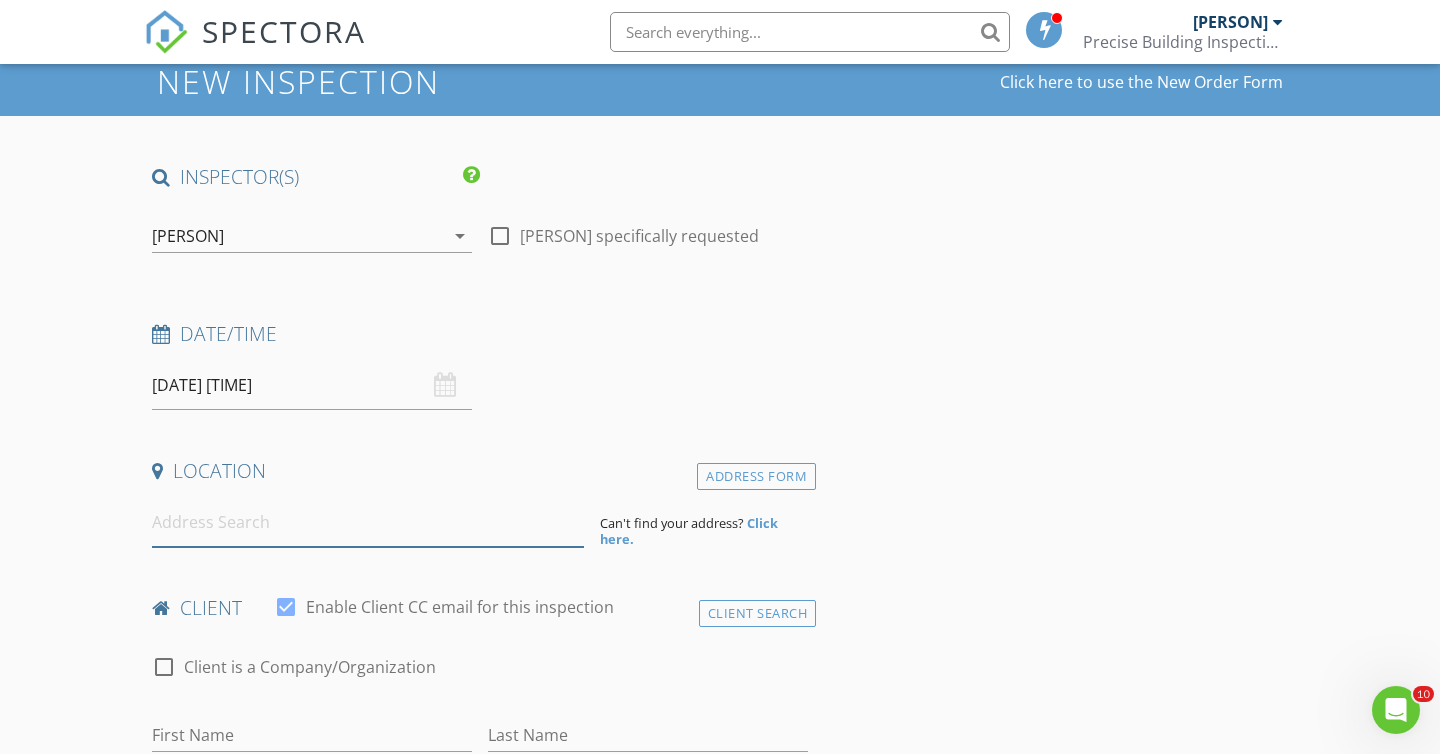 click at bounding box center (368, 522) 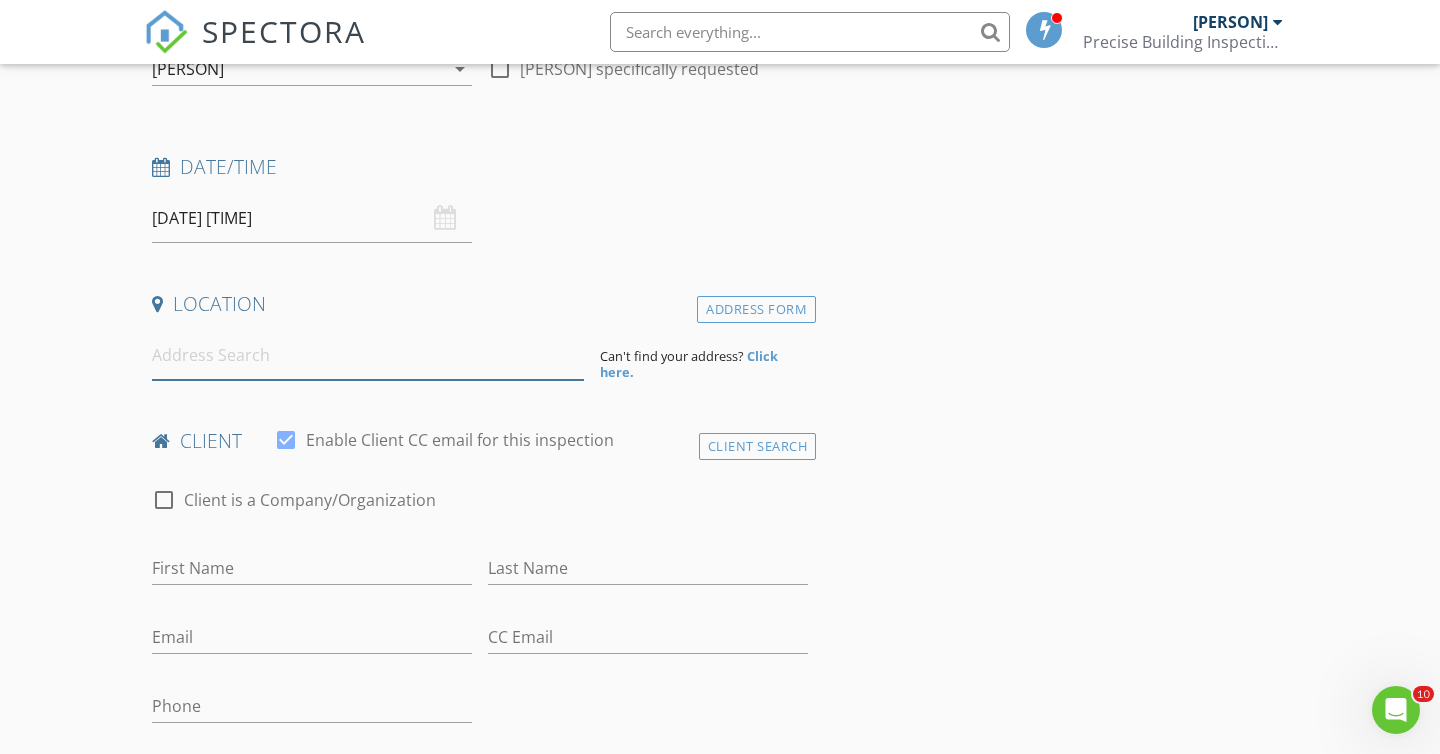 scroll, scrollTop: 314, scrollLeft: 0, axis: vertical 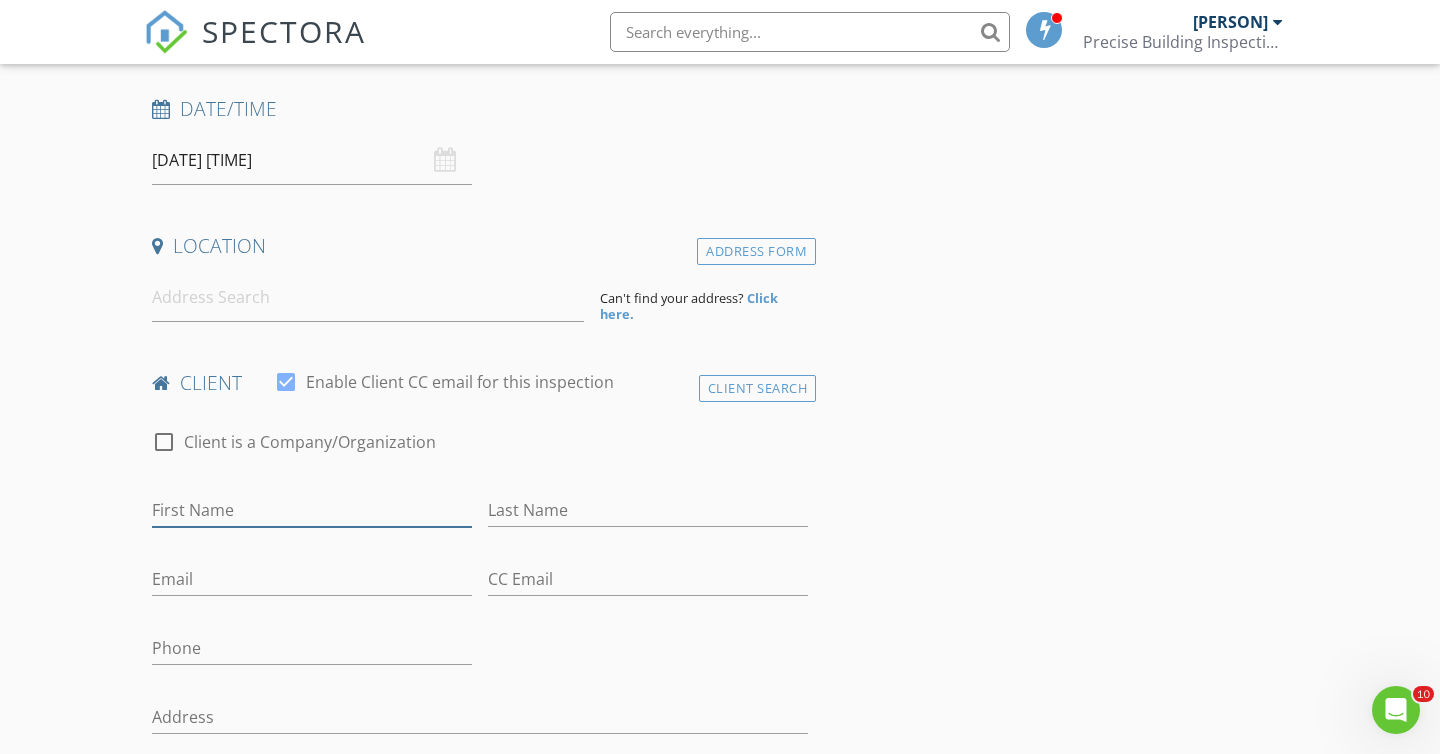 paste on "Hoi Lam Leung" 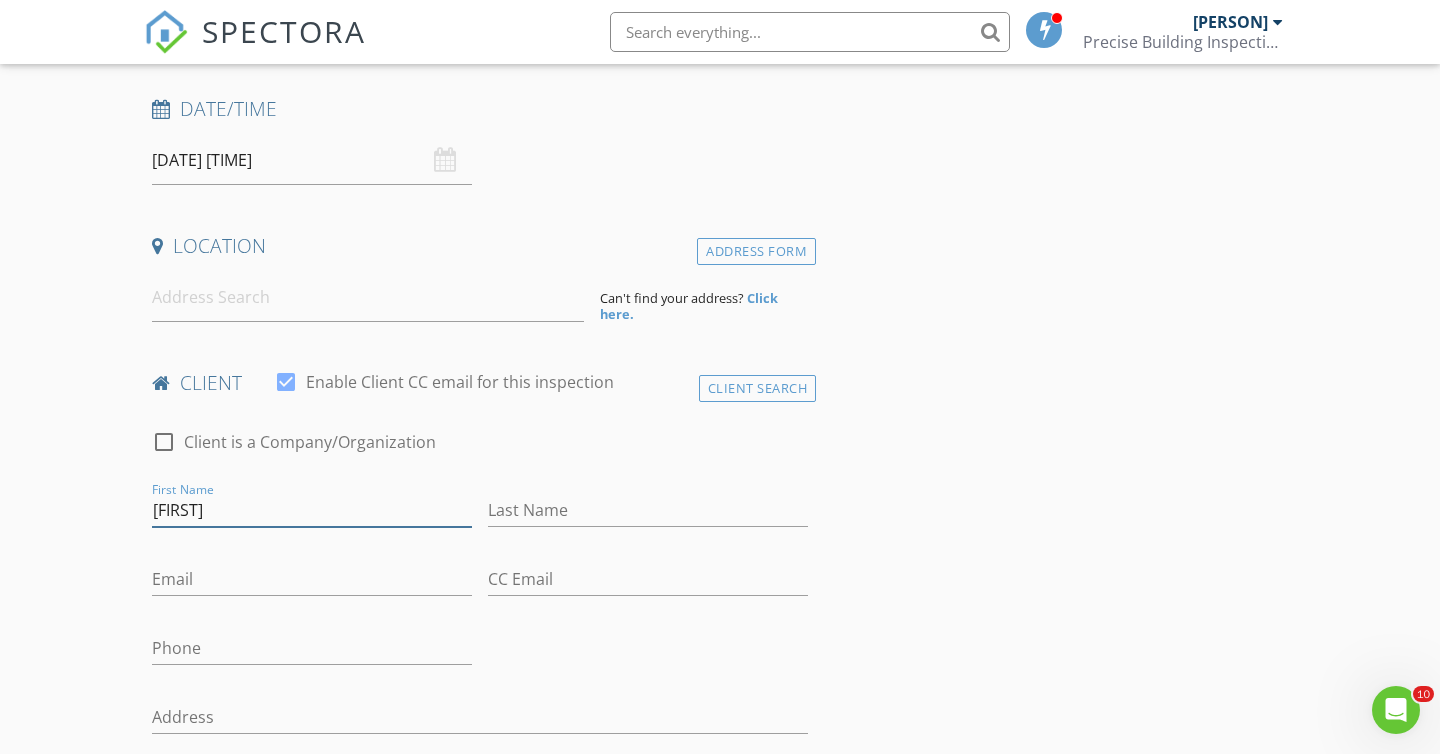 drag, startPoint x: 184, startPoint y: 486, endPoint x: 314, endPoint y: 509, distance: 132.01894 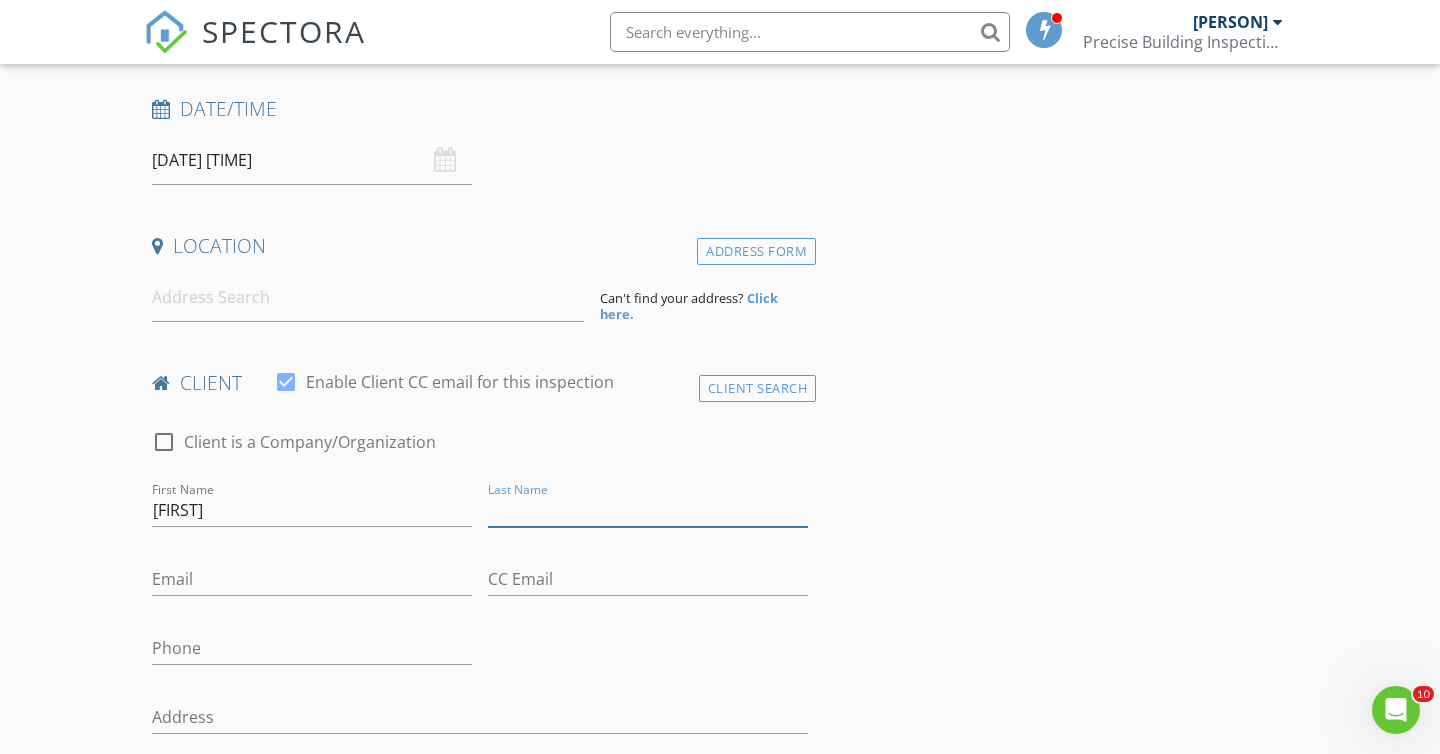 paste on "Lam Leung" 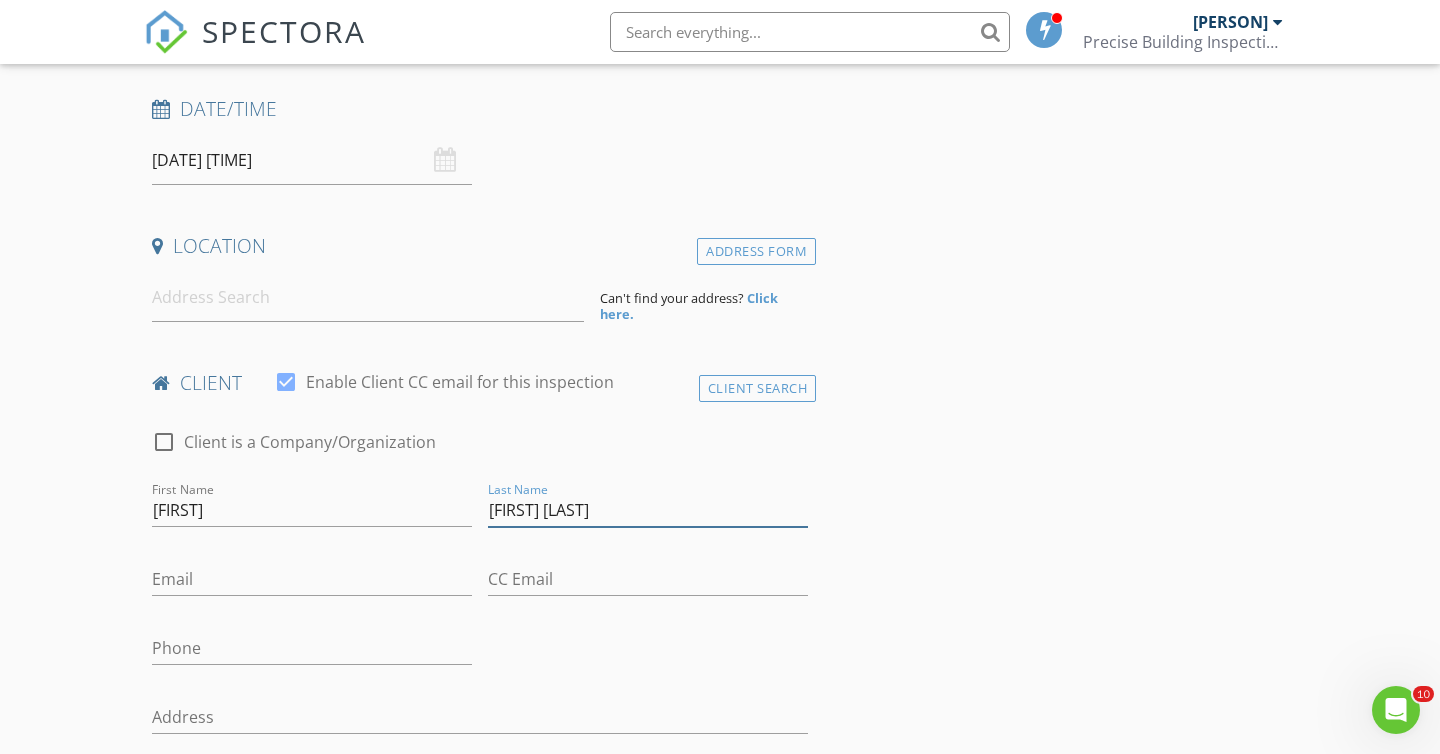 type on "Lam Leung" 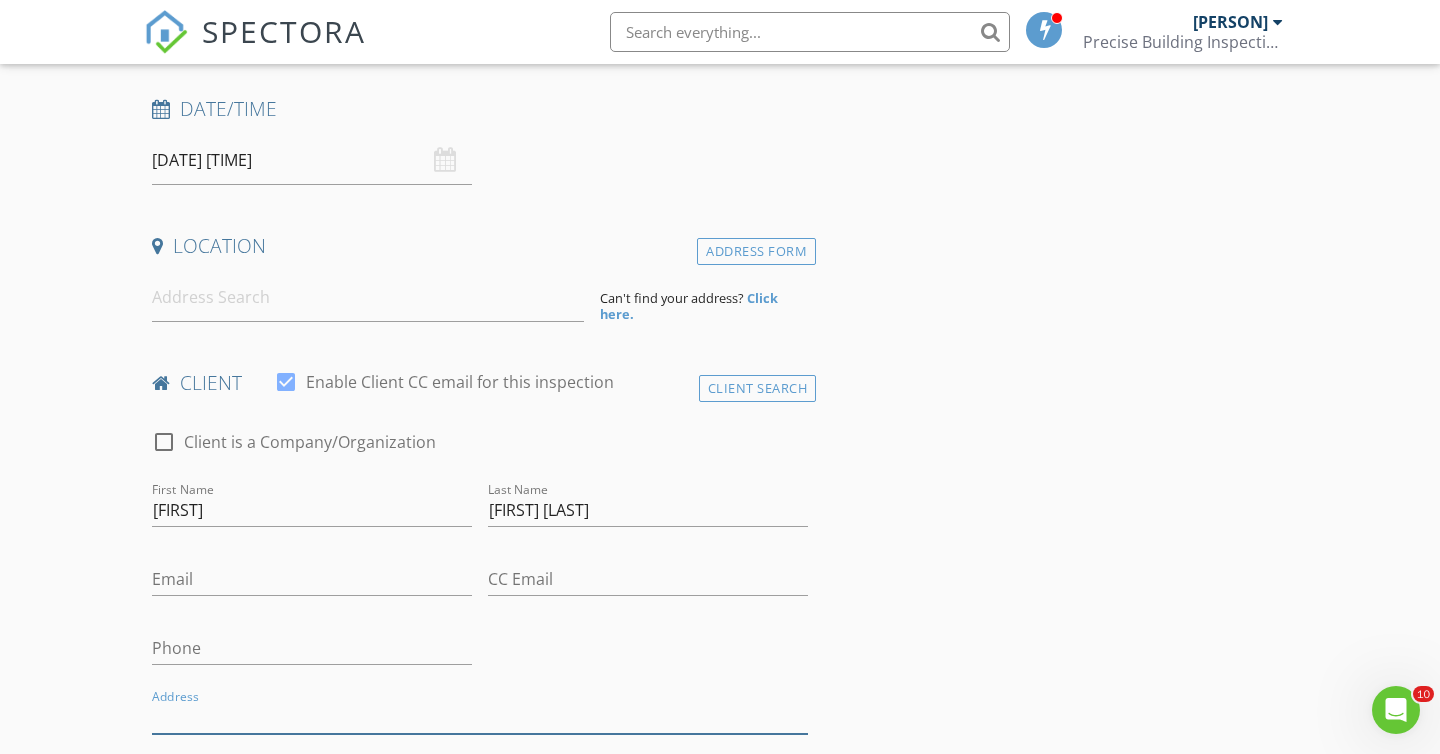 click on "Address" at bounding box center [480, 717] 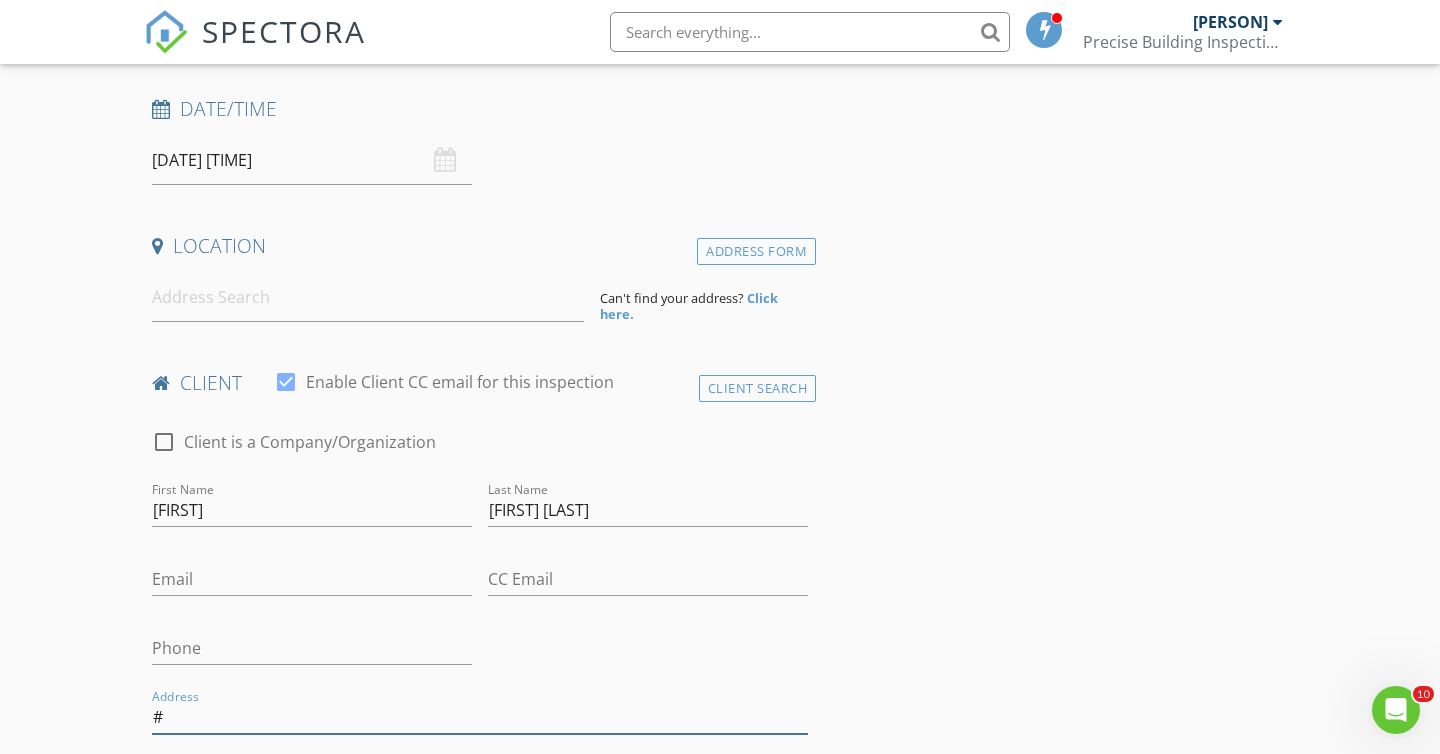 paste on "102-7123 11th Avenue, Burnaby, V3N 0J6" 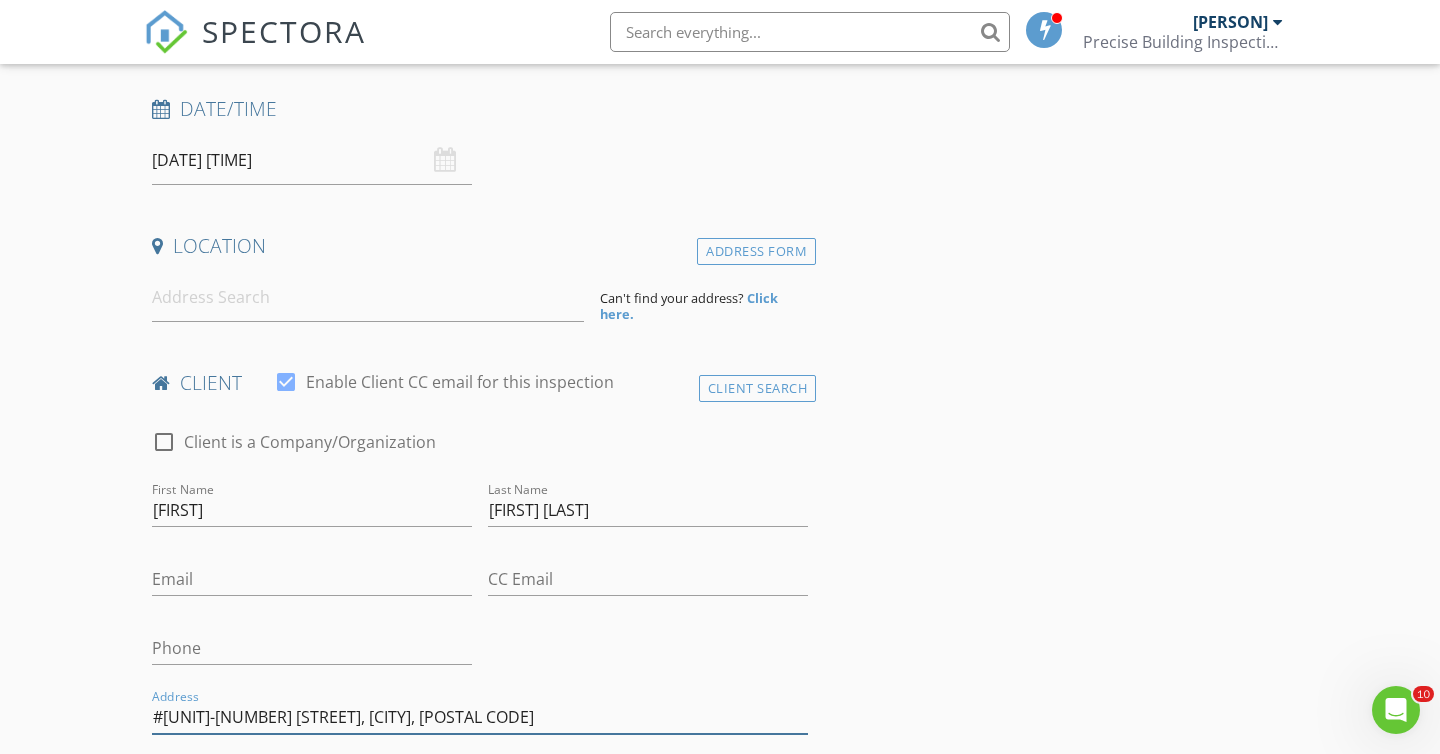 drag, startPoint x: 488, startPoint y: 696, endPoint x: 337, endPoint y: 699, distance: 151.0298 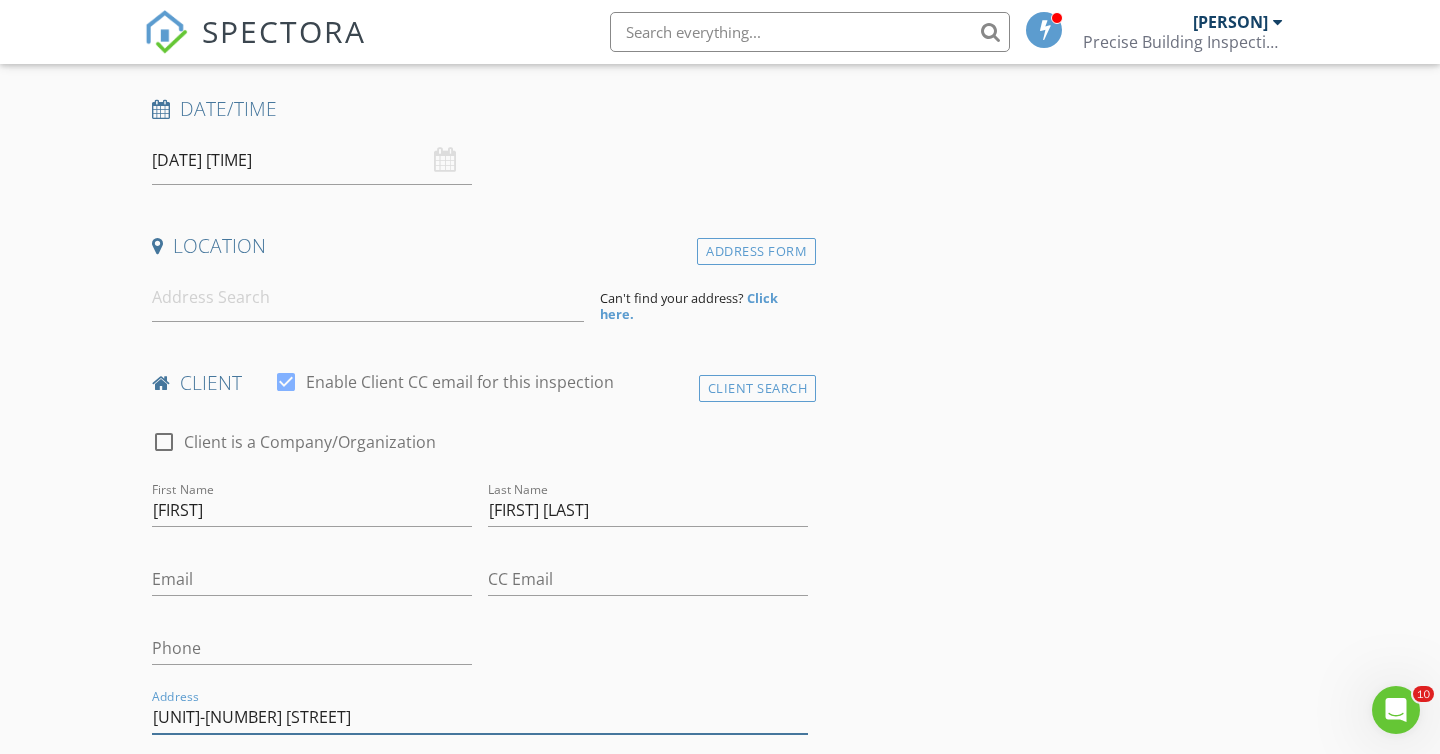 type on "[UNIT_NUMBER]-[ADDRESS]" 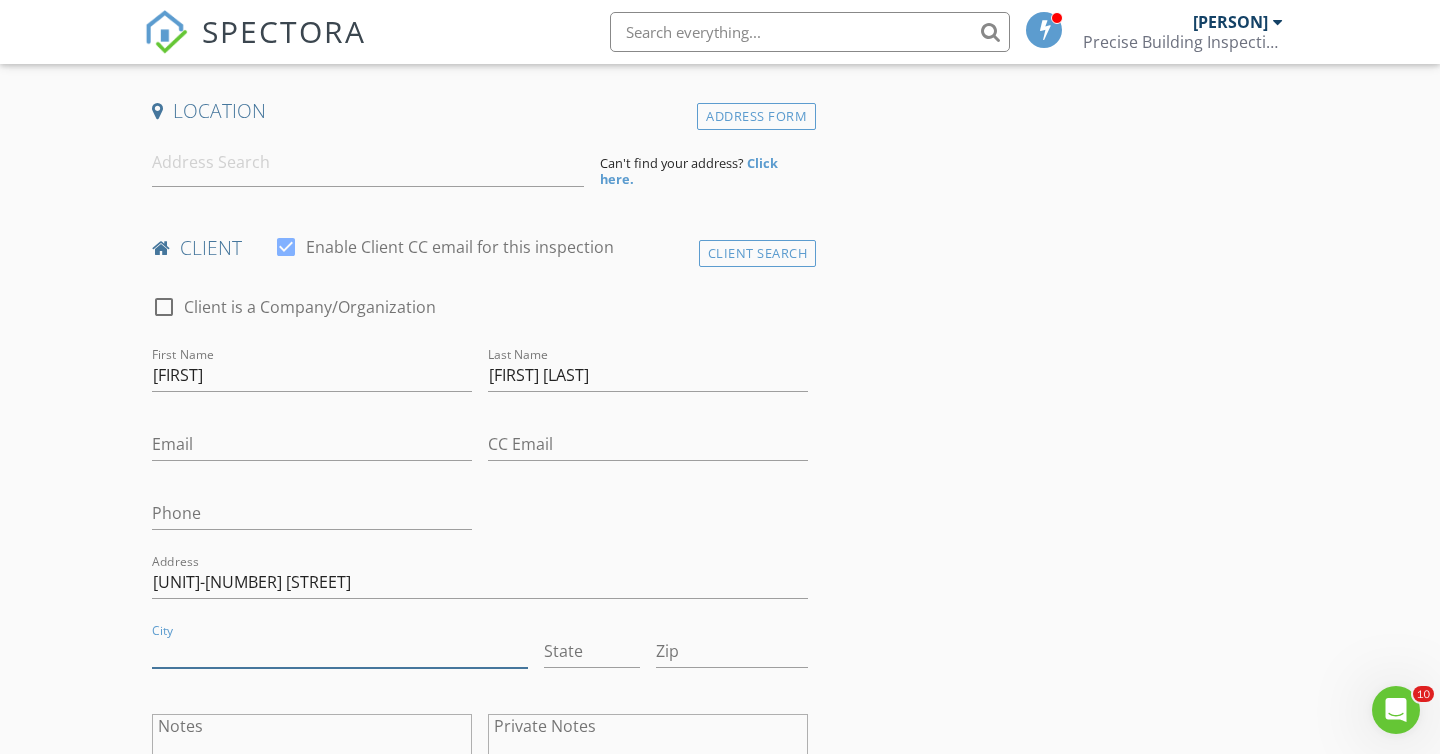 scroll, scrollTop: 482, scrollLeft: 0, axis: vertical 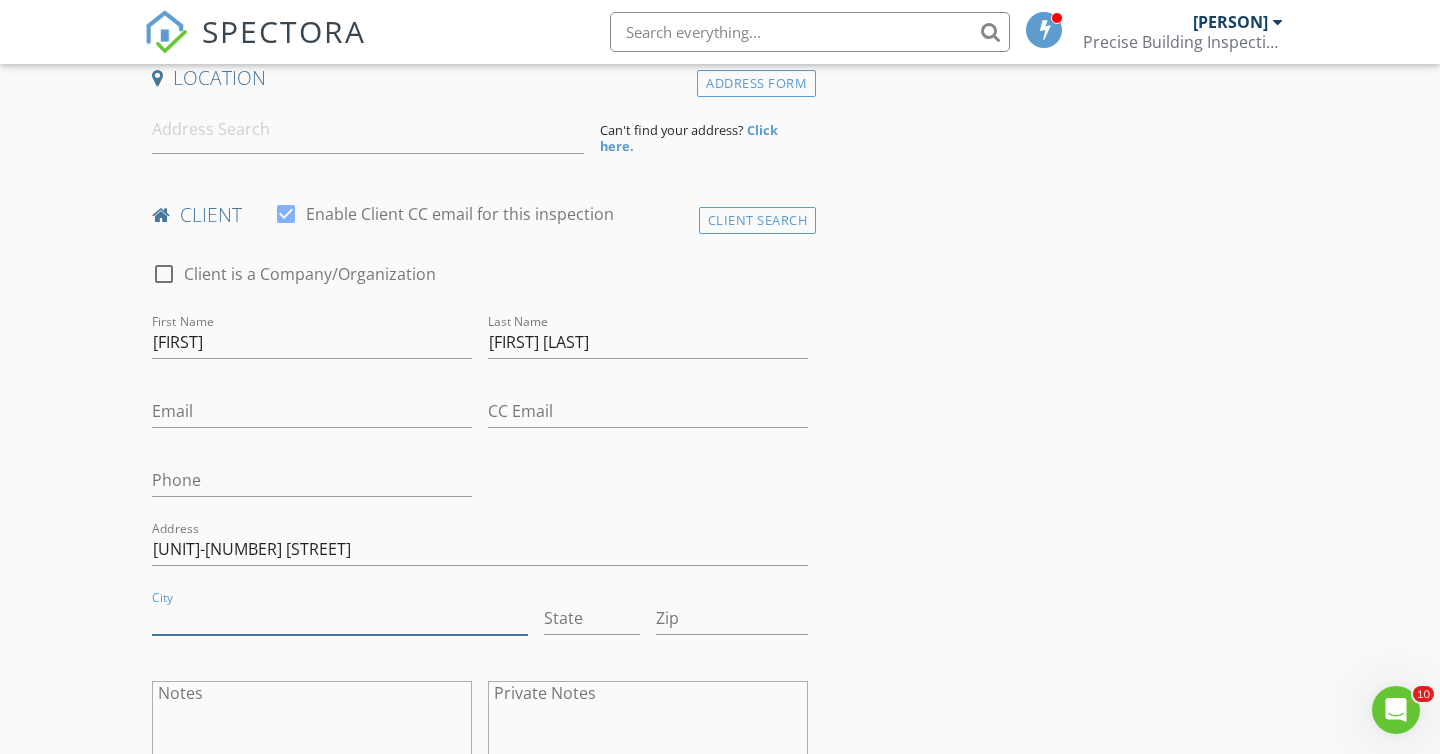 paste on "Burnaby, V3N 0J6" 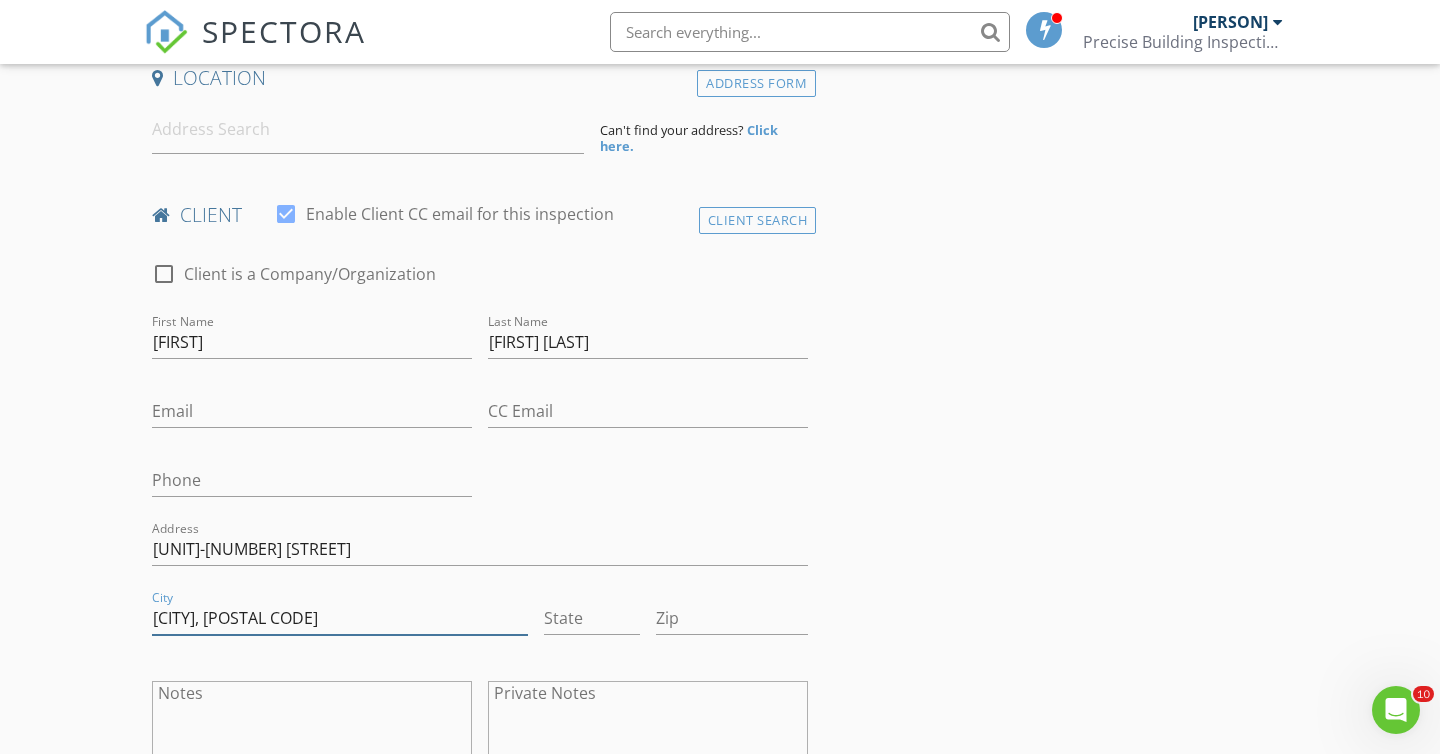 drag, startPoint x: 304, startPoint y: 602, endPoint x: 223, endPoint y: 602, distance: 81 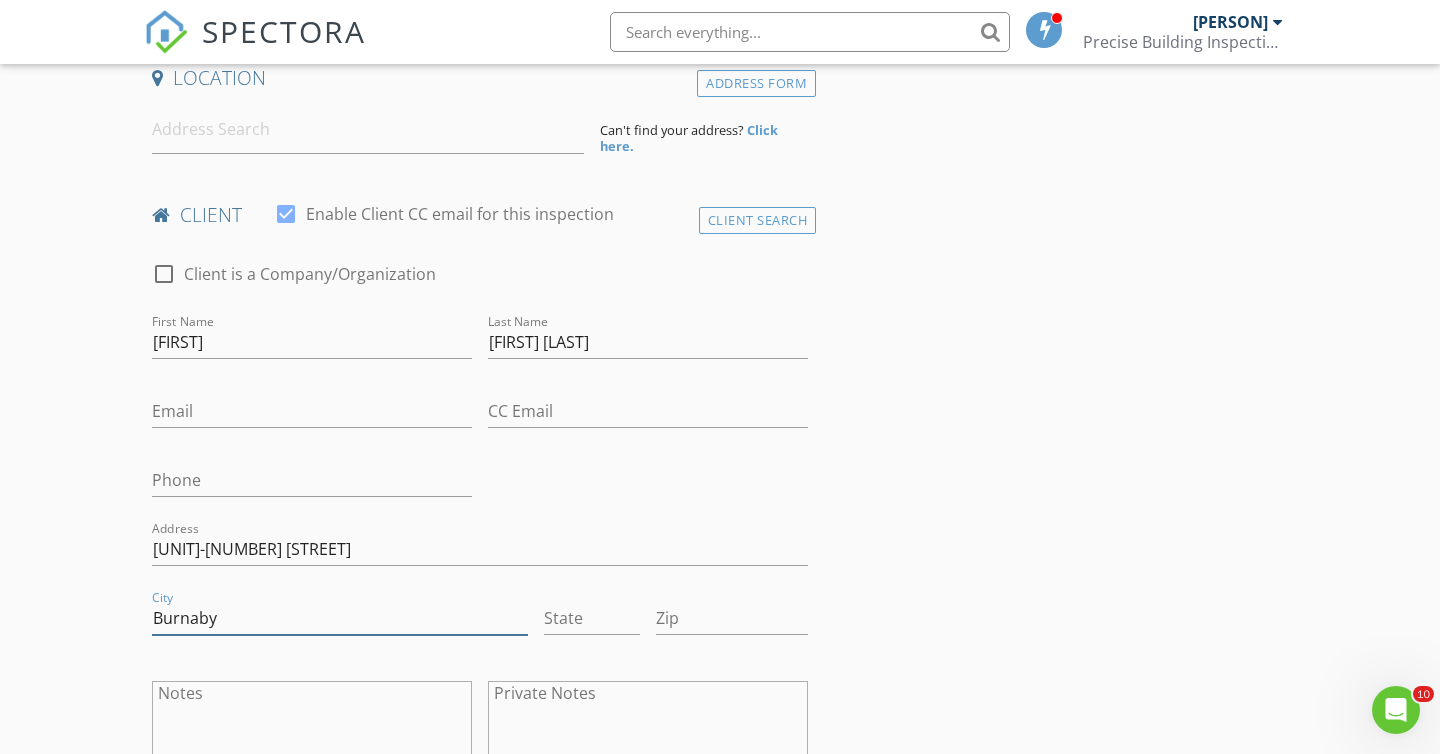 type on "Burnaby" 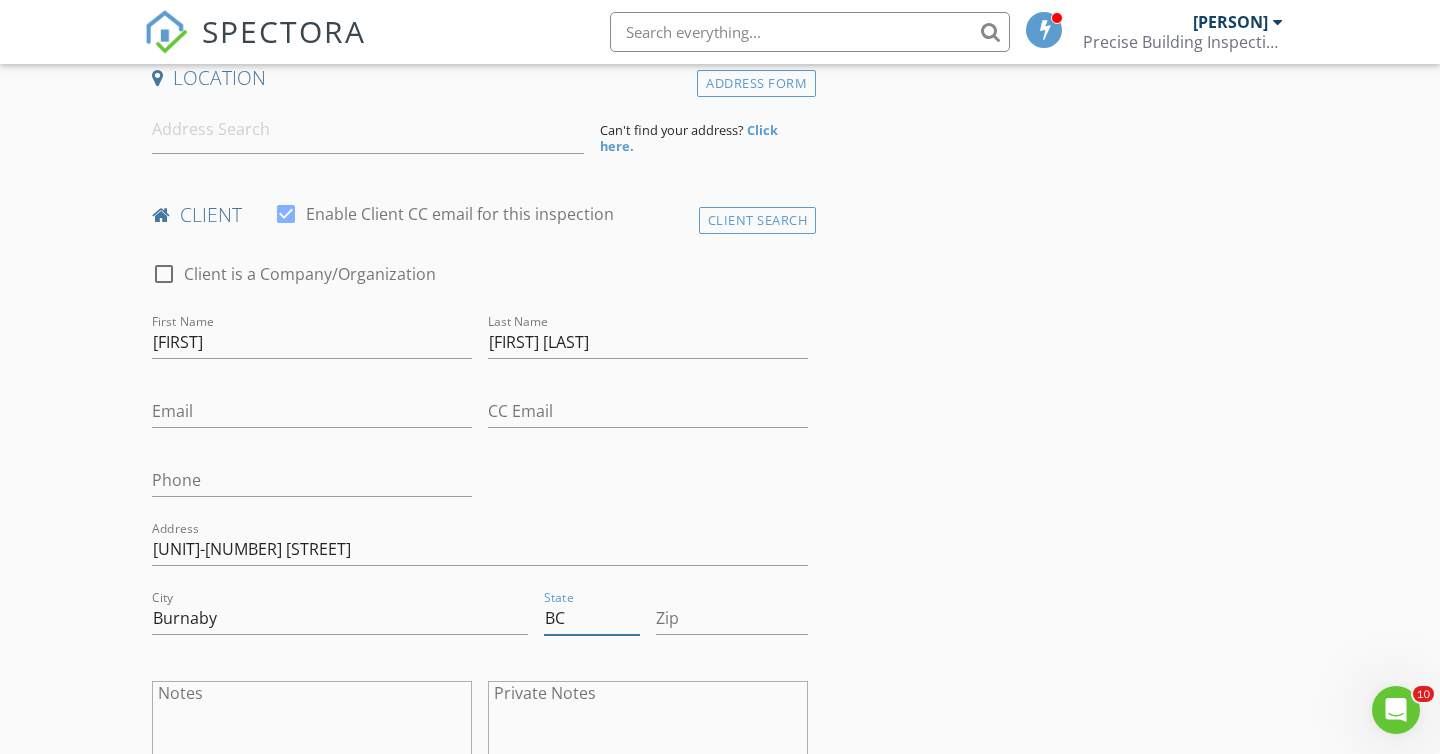 type on "BC" 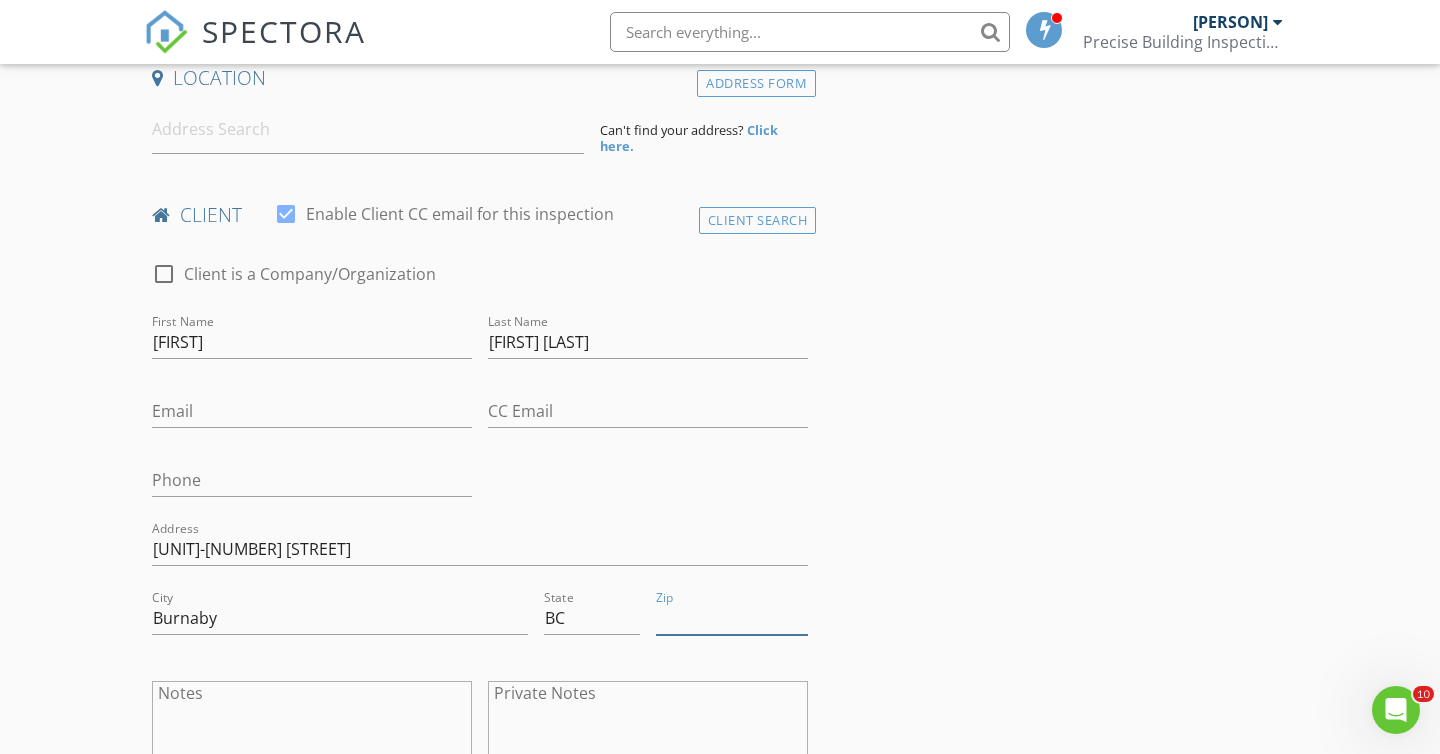 paste on "[POSTAL_CODE]" 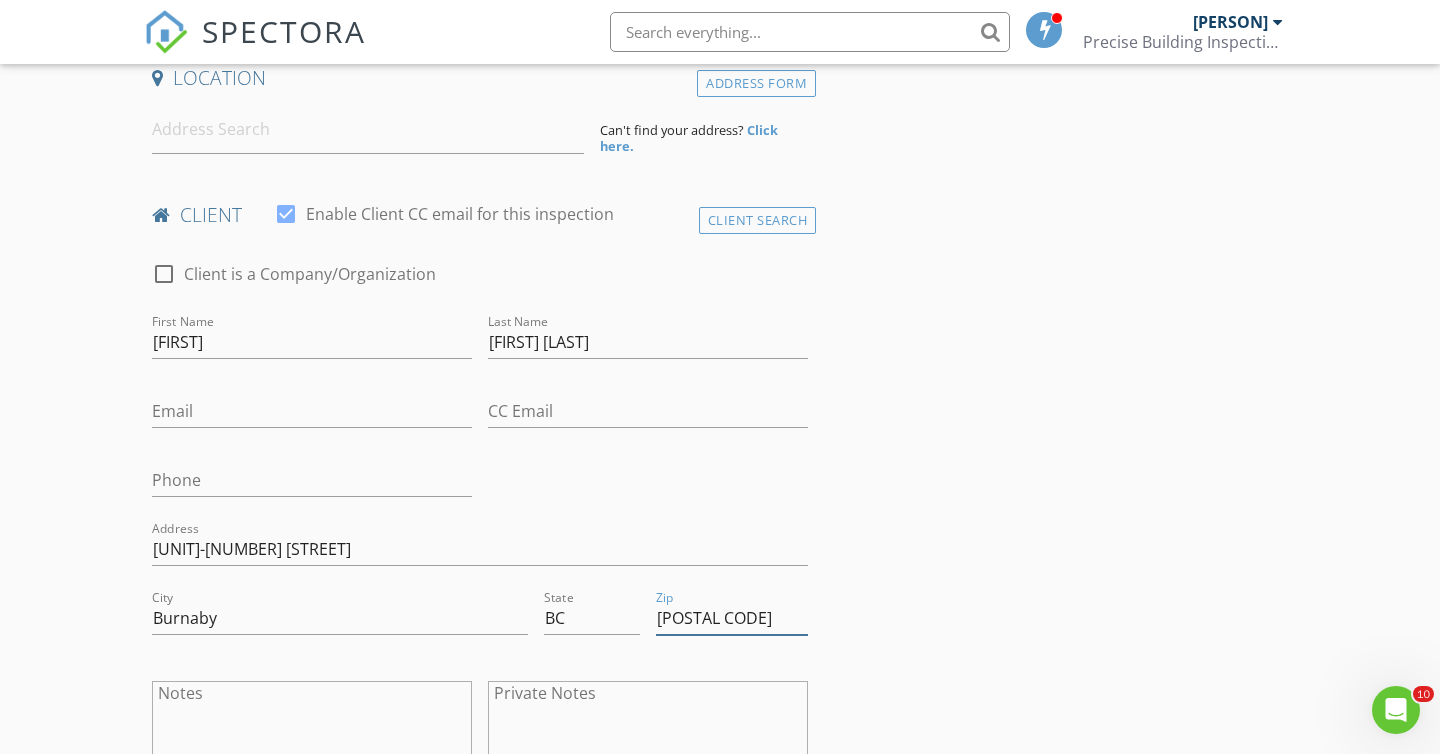 type on "[POSTAL_CODE]" 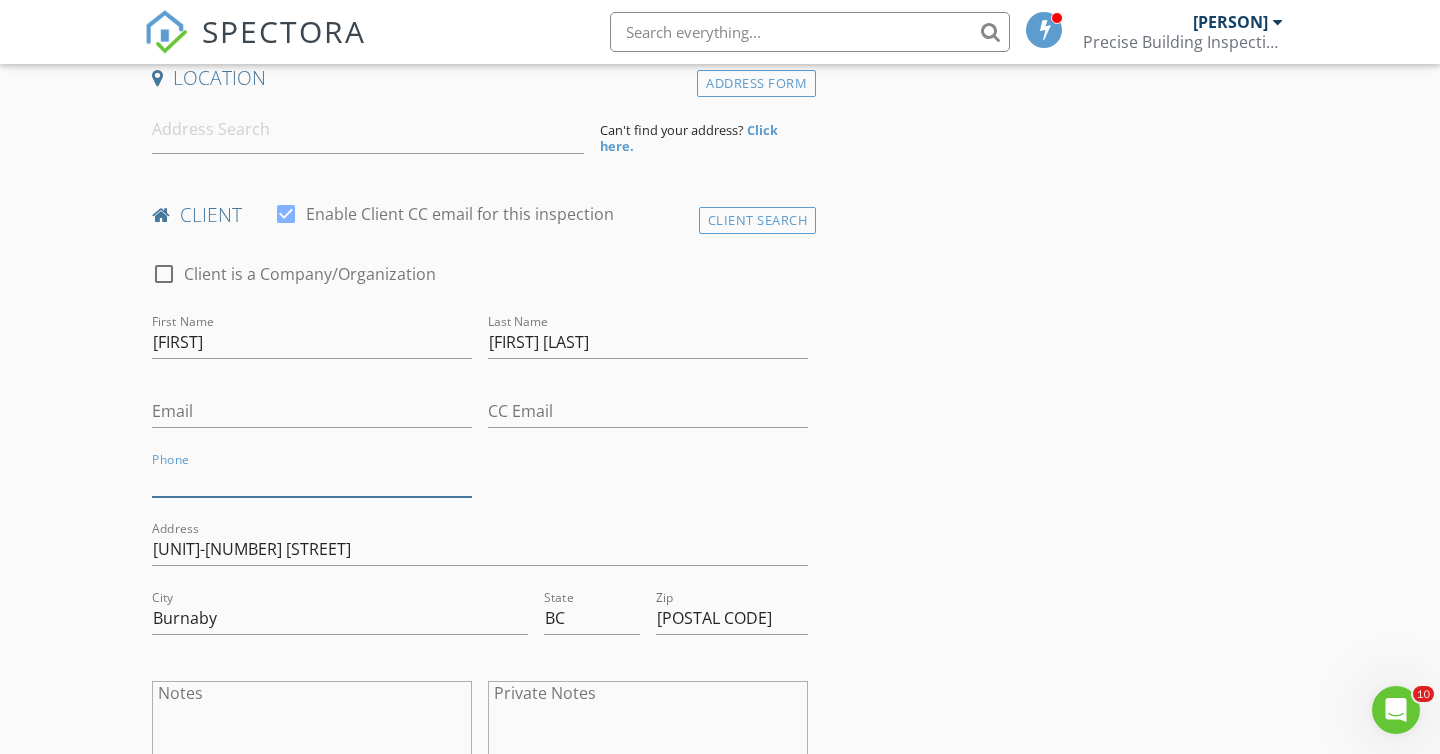 paste on "[PHONE]" 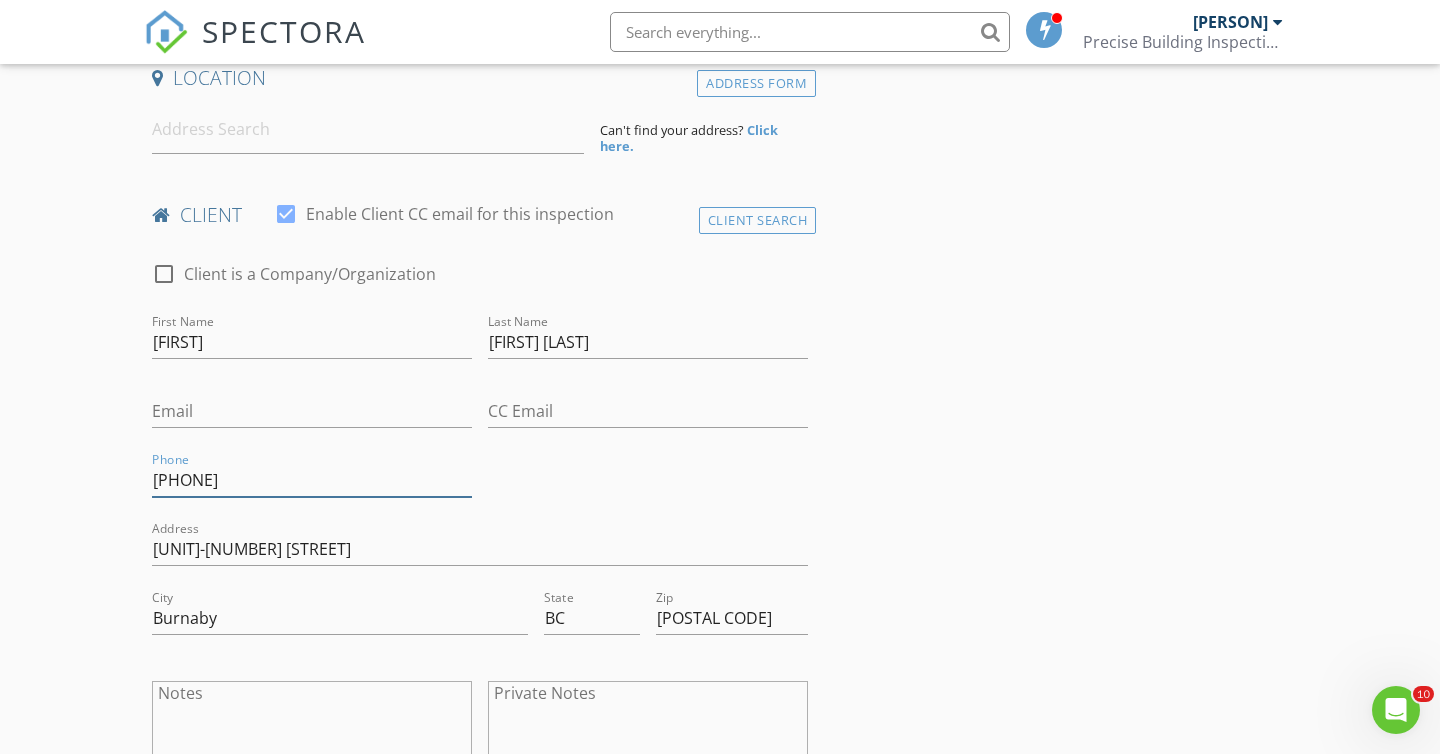 type on "[PHONE]" 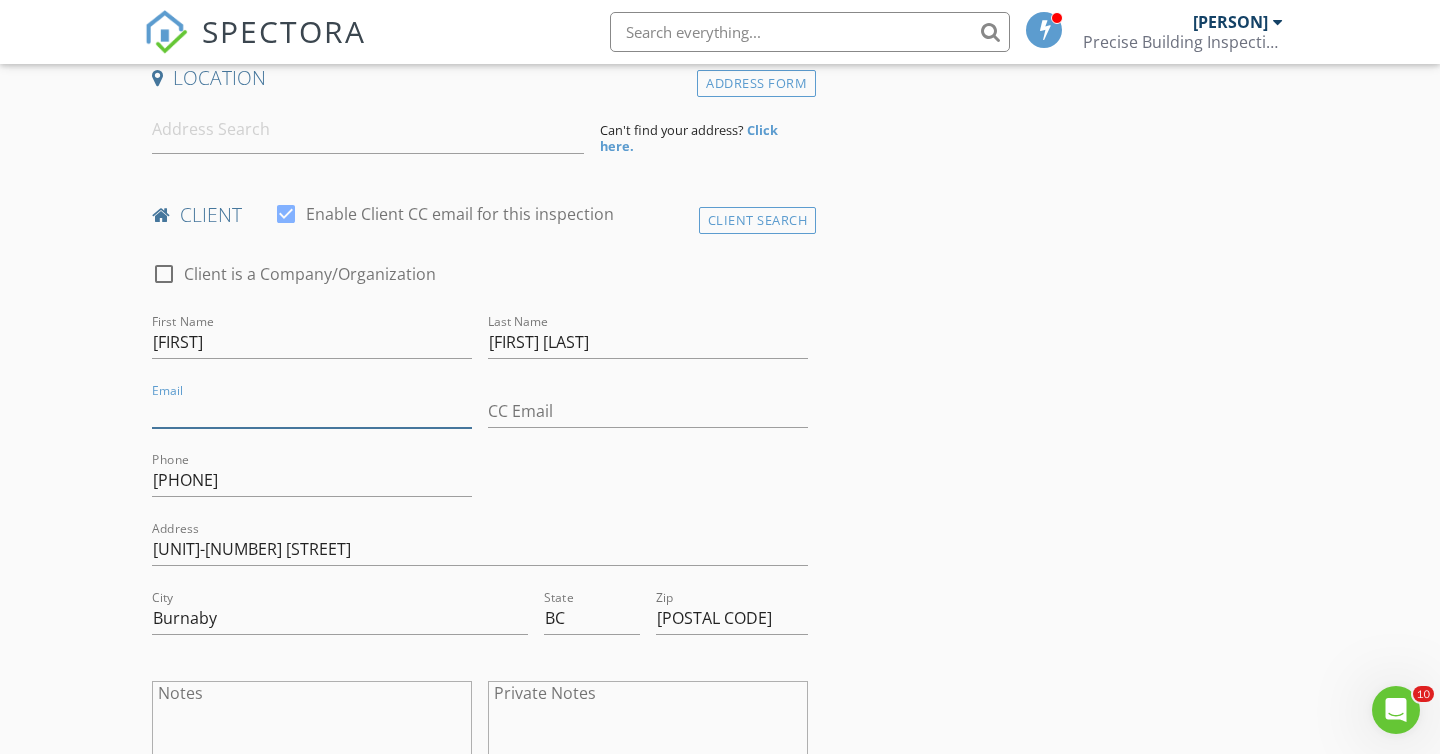 click on "Email" at bounding box center [312, 411] 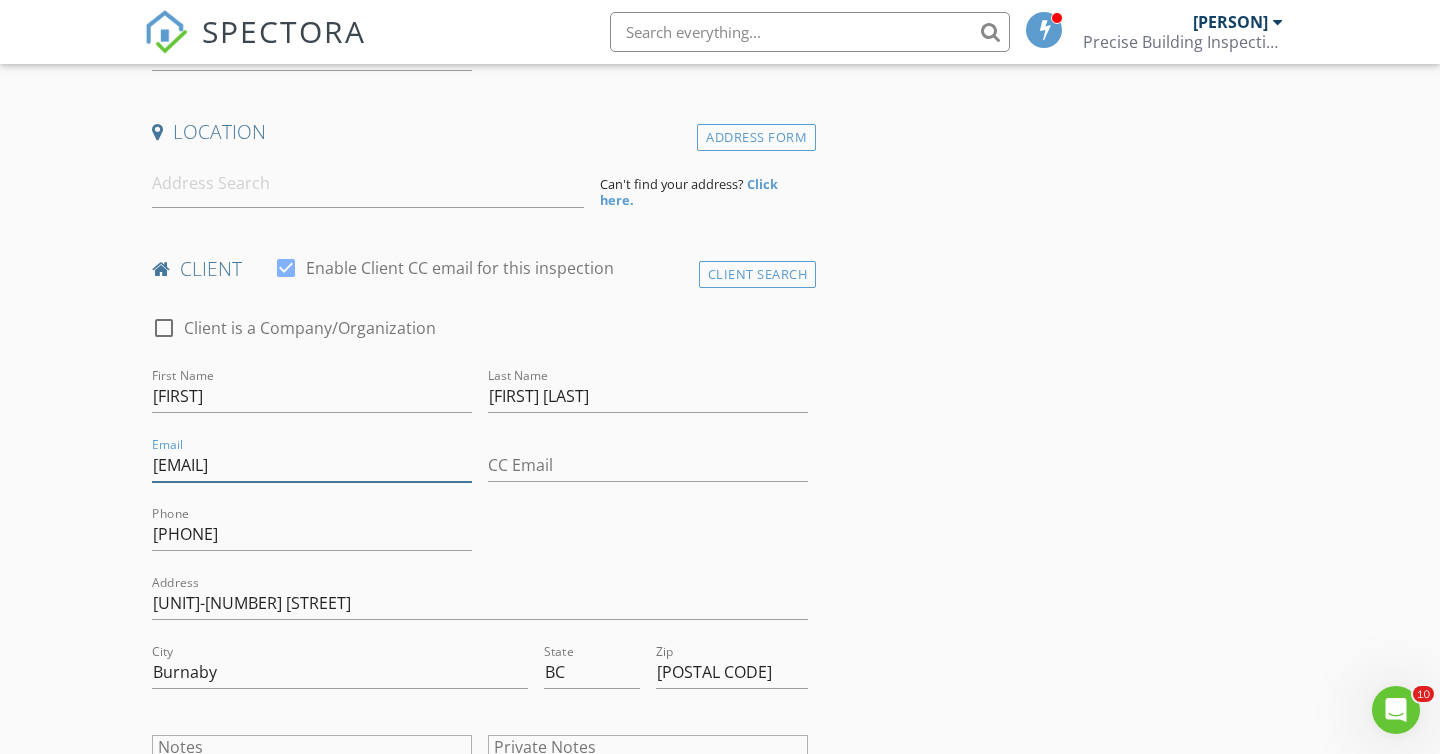 scroll, scrollTop: 418, scrollLeft: 0, axis: vertical 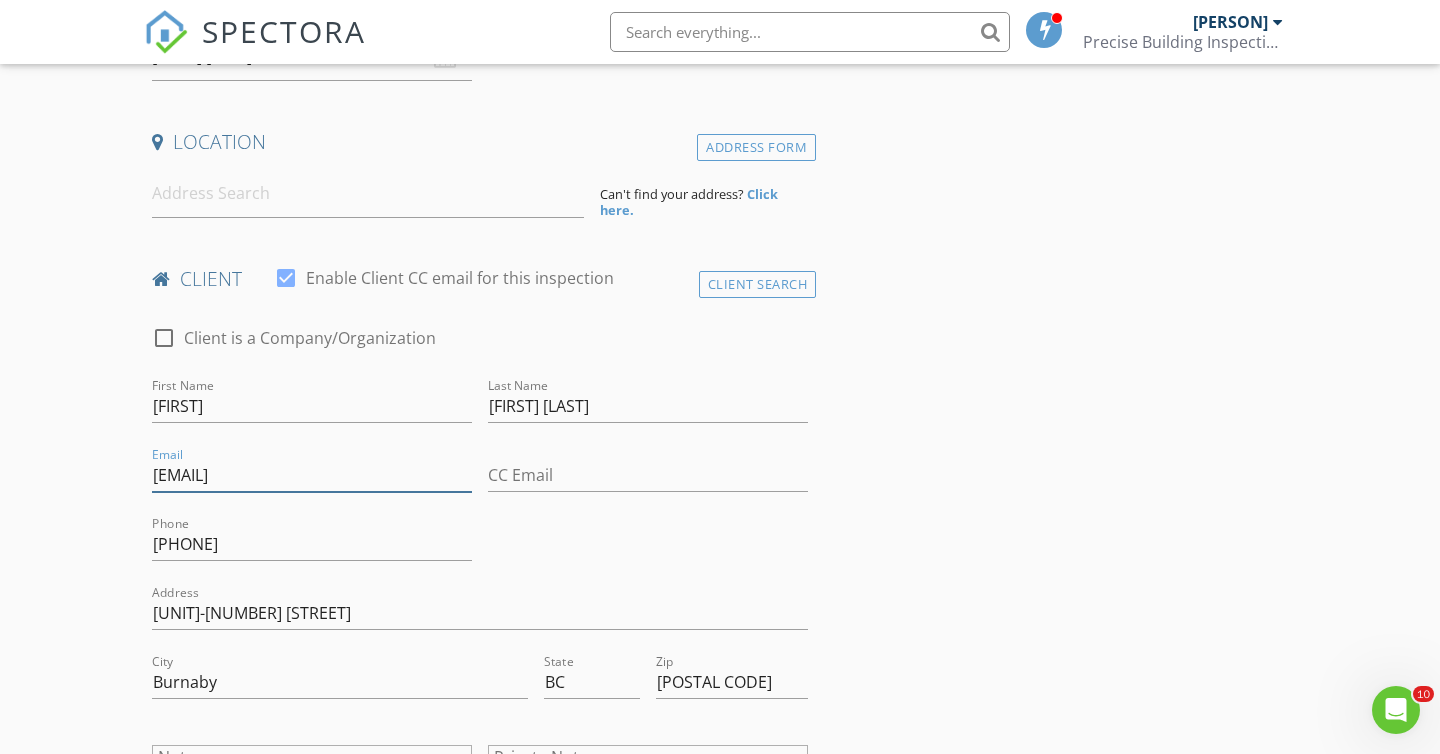 type on "[EMAIL]" 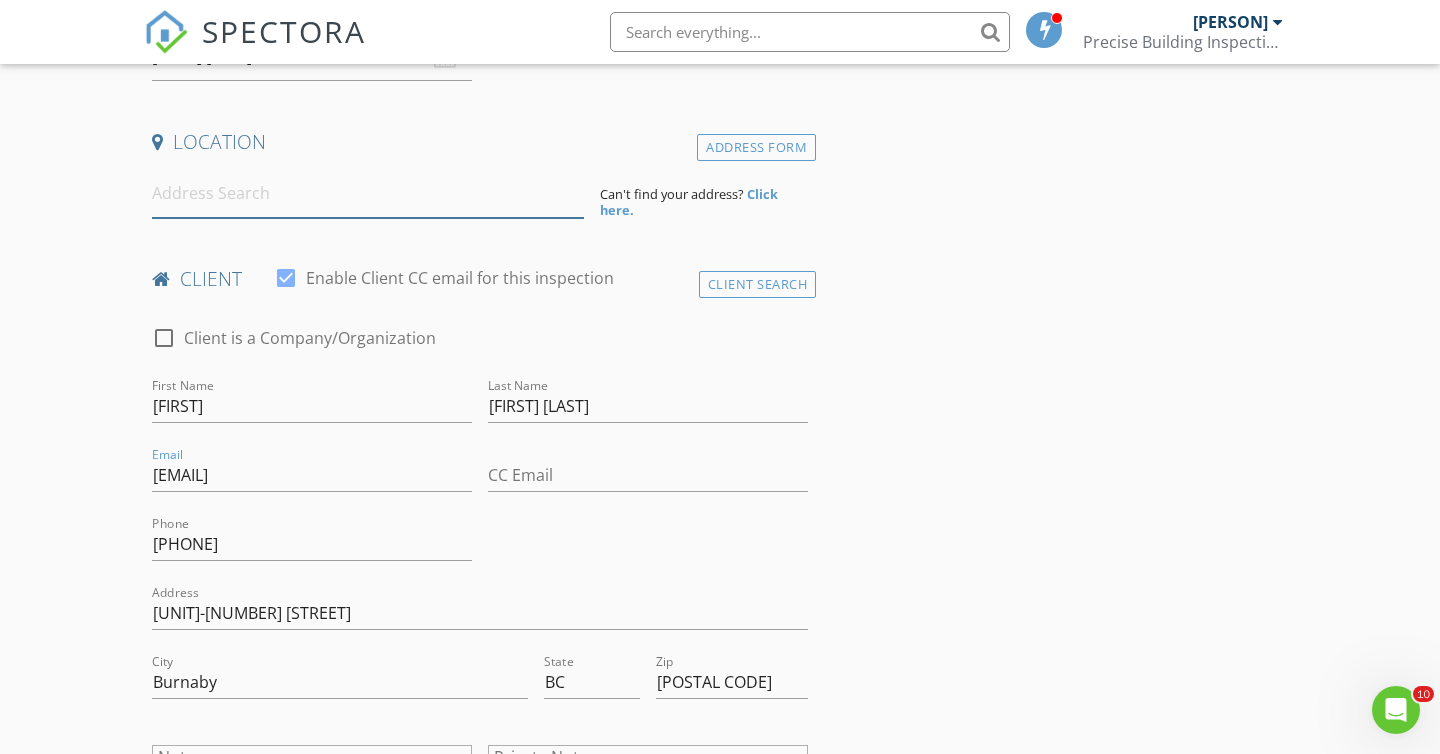 click at bounding box center (368, 193) 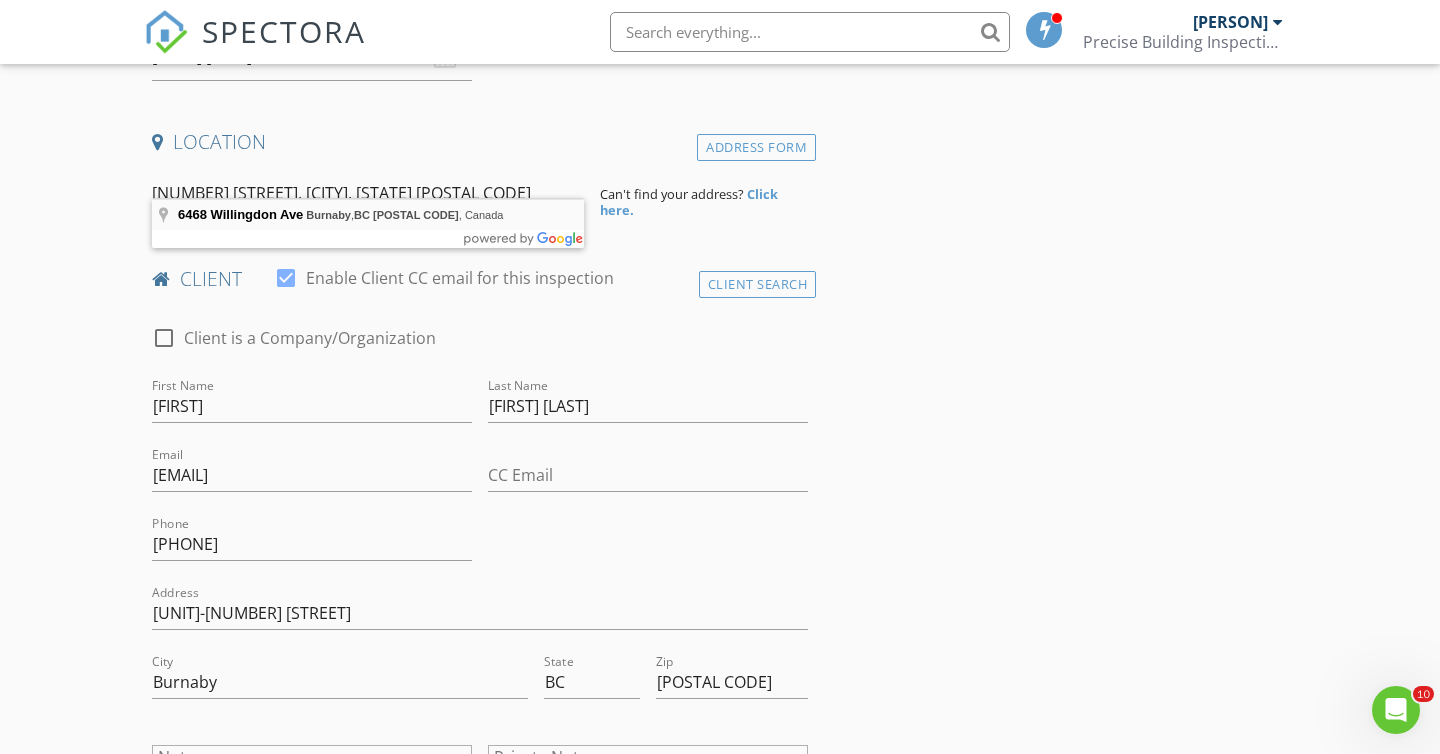 type on "6468 Willingdon Ave, Burnaby, BC V5H 2J3, Canada" 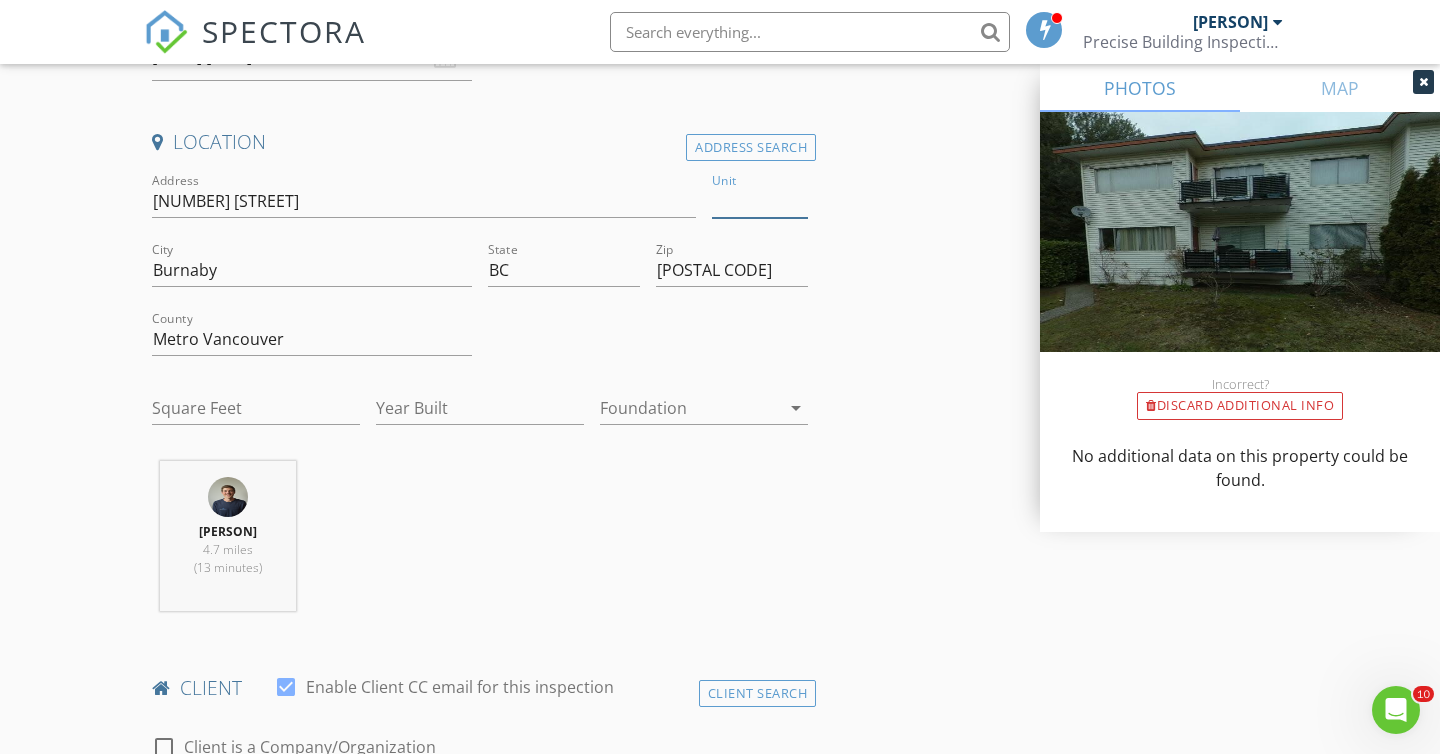 click on "Unit" at bounding box center [760, 201] 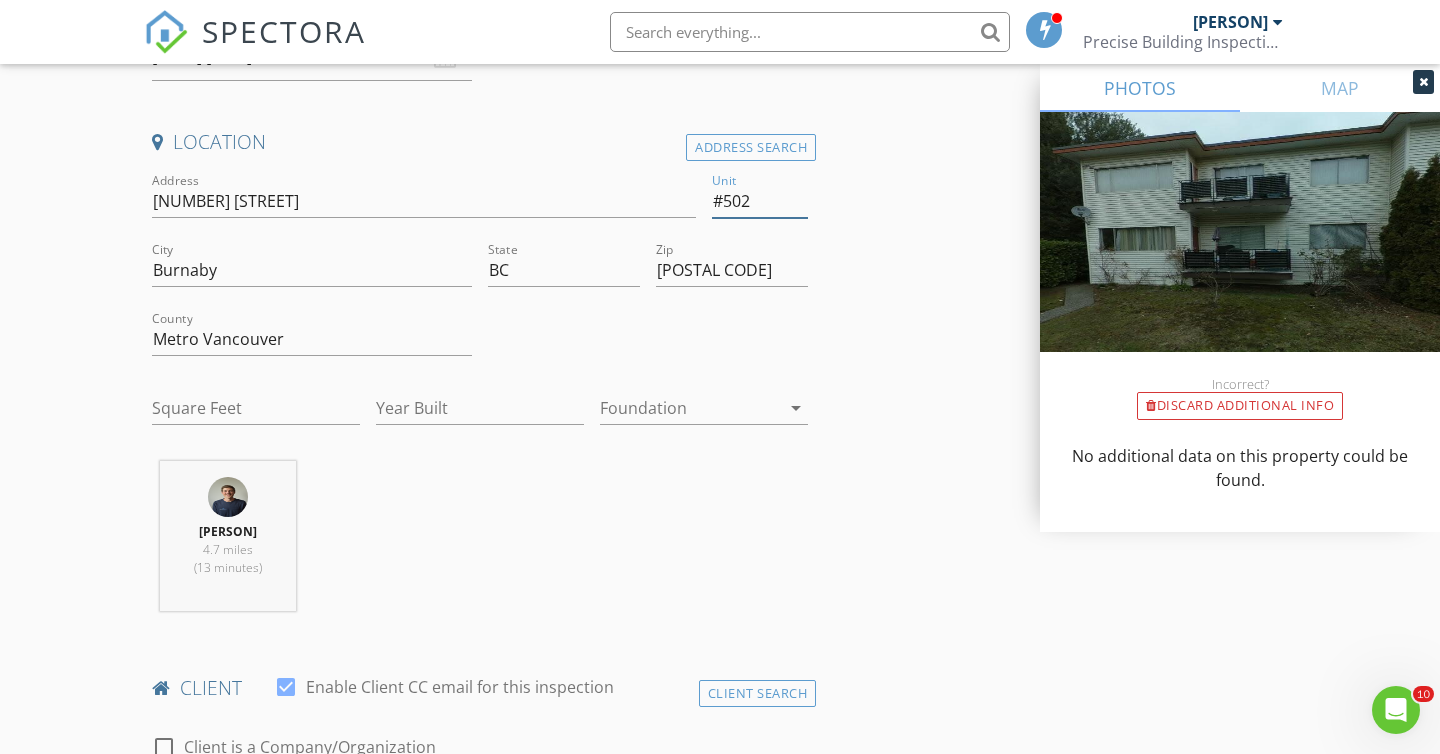 type on "[UNIT_NUMBER]" 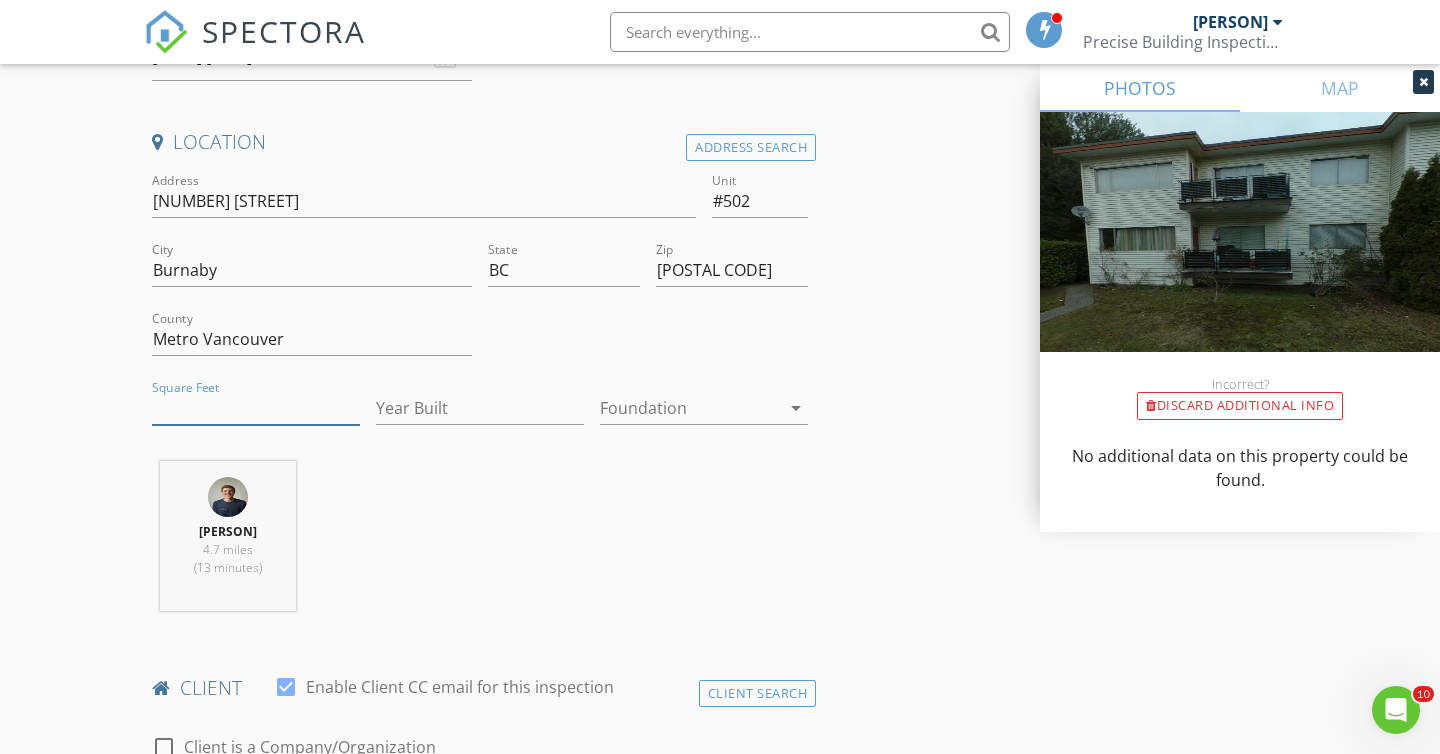 click on "Square Feet" at bounding box center [256, 408] 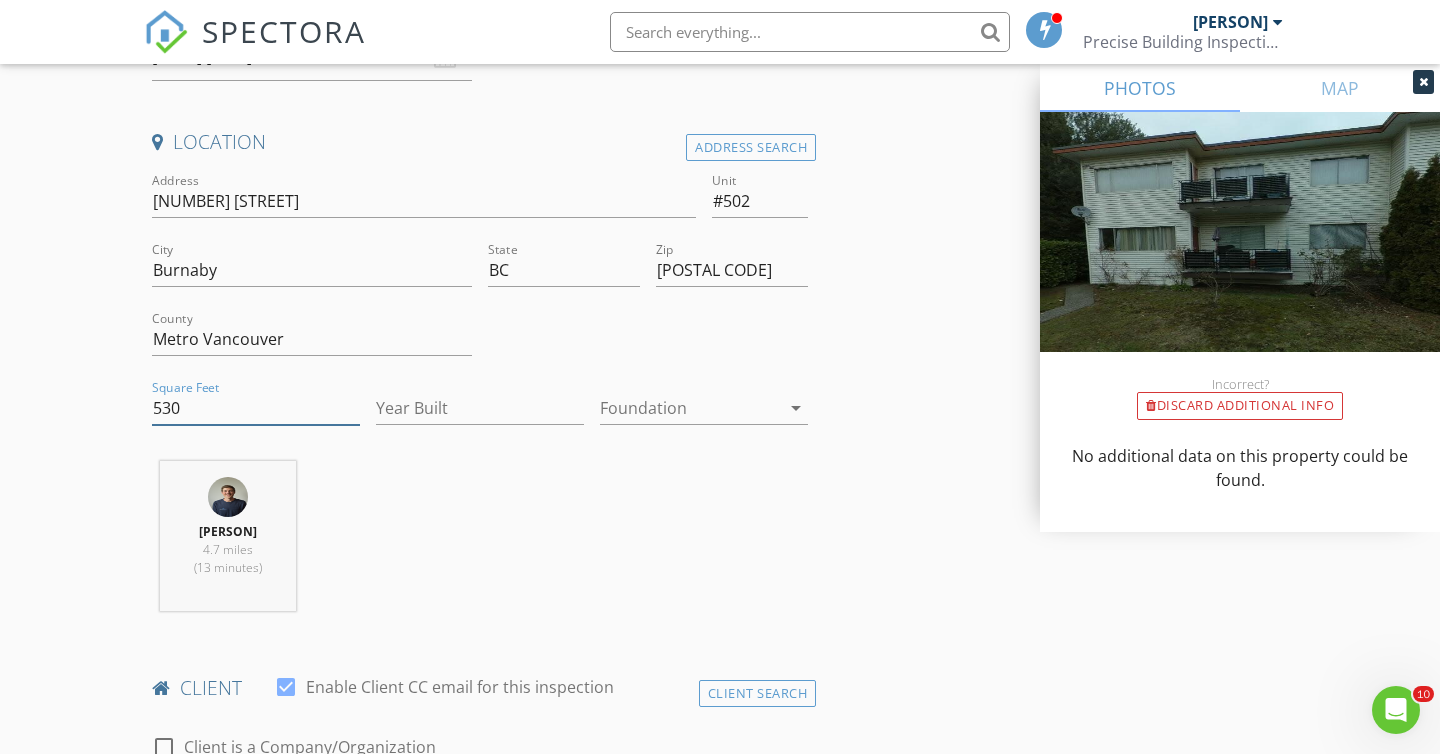 type on "530" 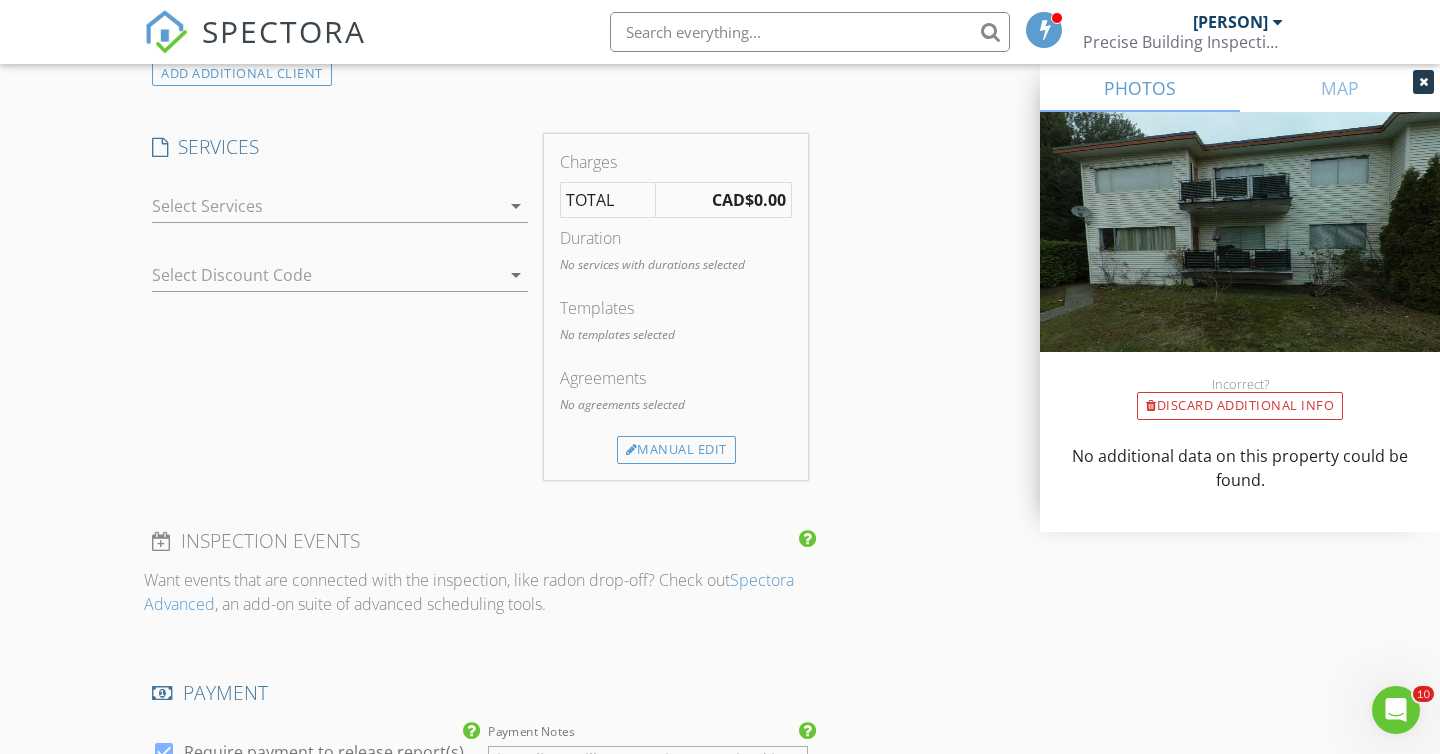 scroll, scrollTop: 1654, scrollLeft: 0, axis: vertical 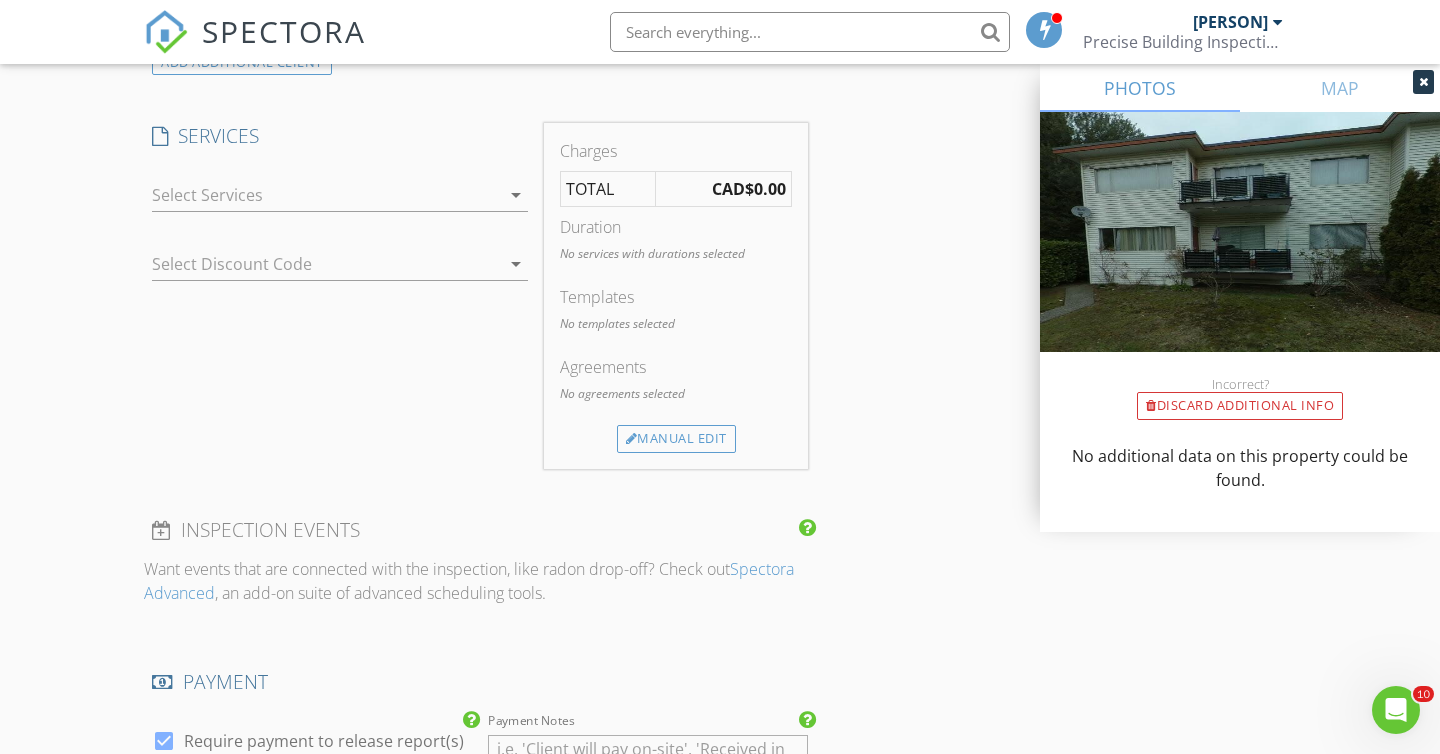 type on "2025" 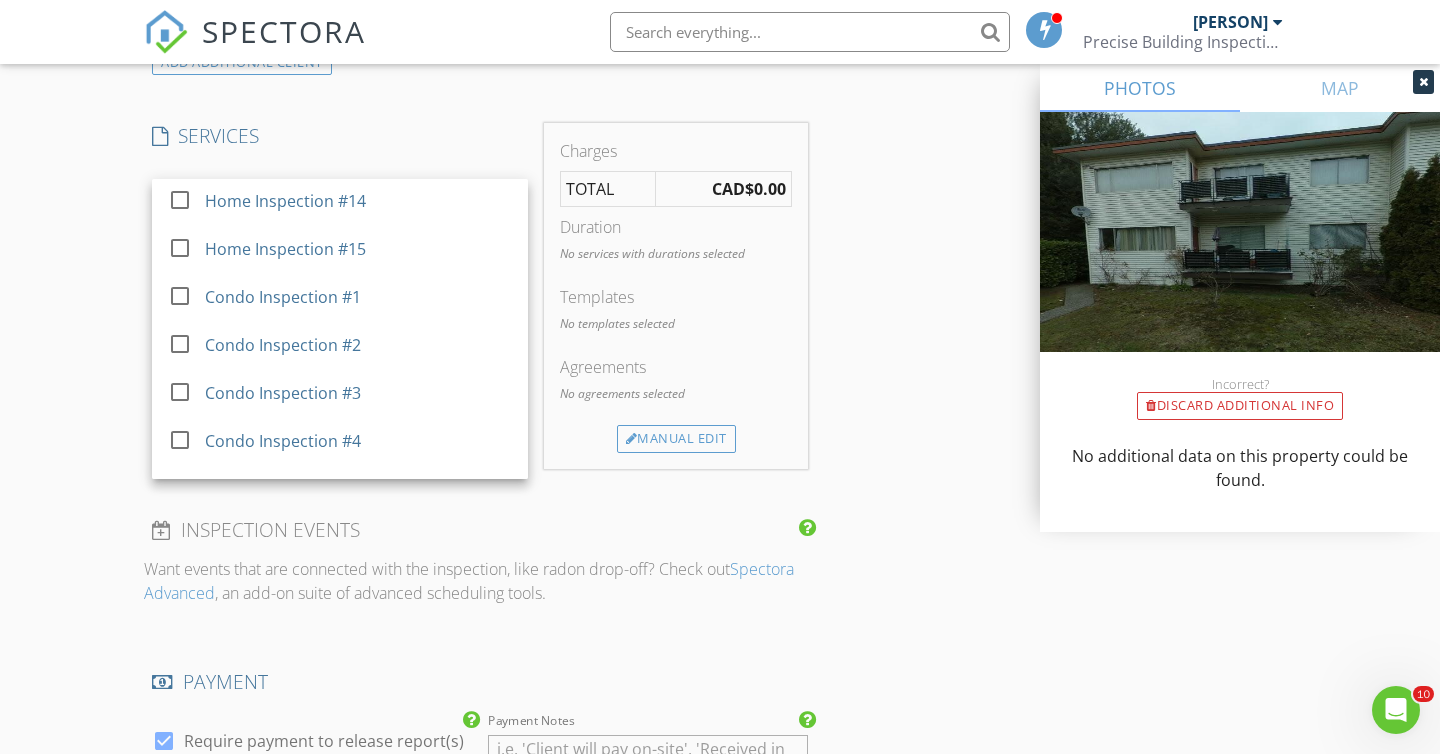 scroll, scrollTop: 602, scrollLeft: 0, axis: vertical 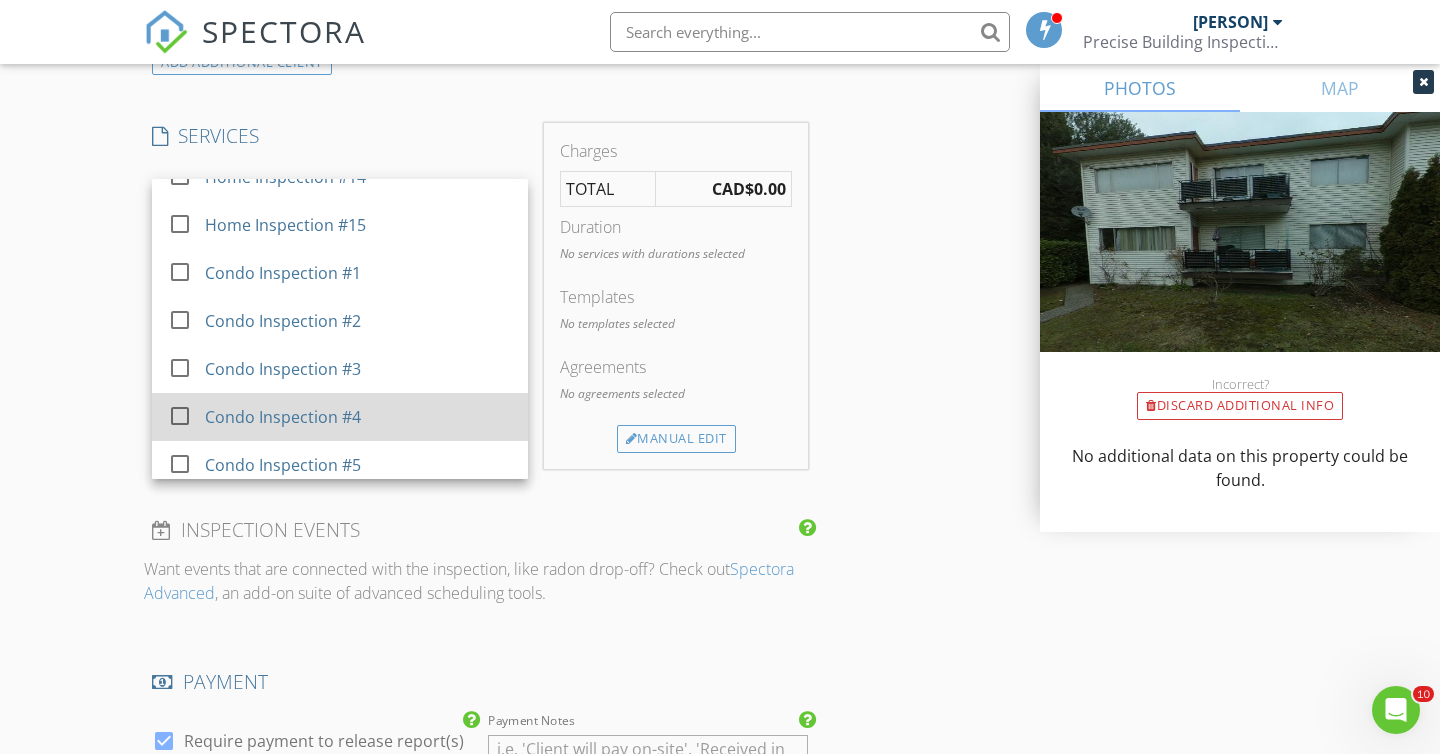 click on "Condo Inspection #4" at bounding box center (283, 417) 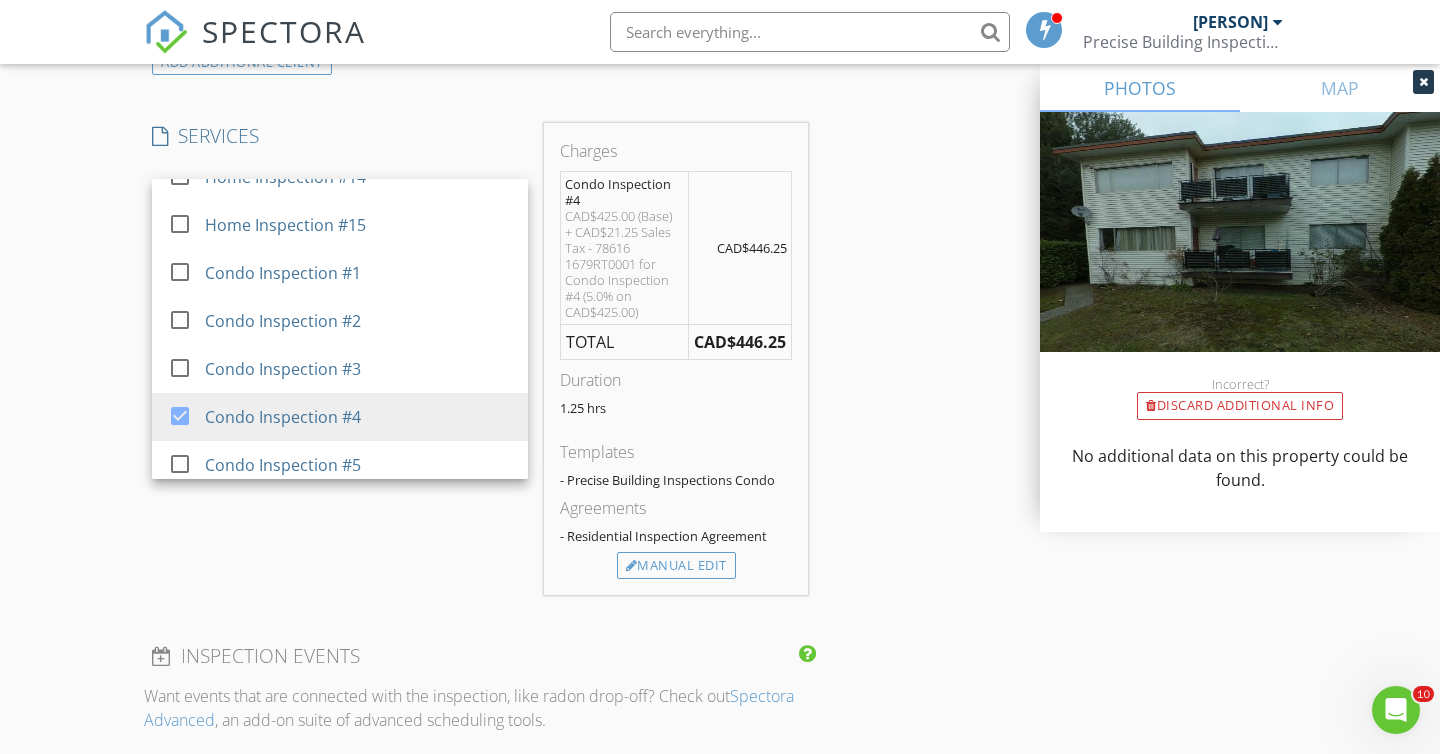 click on "New Inspection
Click here to use the New Order Form
INSPECTOR(S)
check_box   Jeremy Laflamme   PRIMARY   Jeremy Laflamme arrow_drop_down   check_box_outline_blank Jeremy Laflamme specifically requested
Date/Time
11/08/2025 1:30 PM
Location
Address Search       Address 6468 Willingdon Ave   Unit #502   City Burnaby   State BC   Zip V5H 2J3   County Metro Vancouver     Square Feet 530   Year Built 2025   Foundation arrow_drop_down     Jeremy Laflamme     4.7 miles     (13 minutes)
client
check_box Enable Client CC email for this inspection   Client Search     check_box_outline_blank Client is a Company/Organization     First Name Hoi   Last Name Lam Leung   Email jayhoilam@gmail.com   CC Email   Phone 778-865-9860   Address #102-7123 11th Avenue   City Burnaby   State BC   Zip V3N 0J6       Notes   Private Notes          check_box_outline_blank" at bounding box center (720, 327) 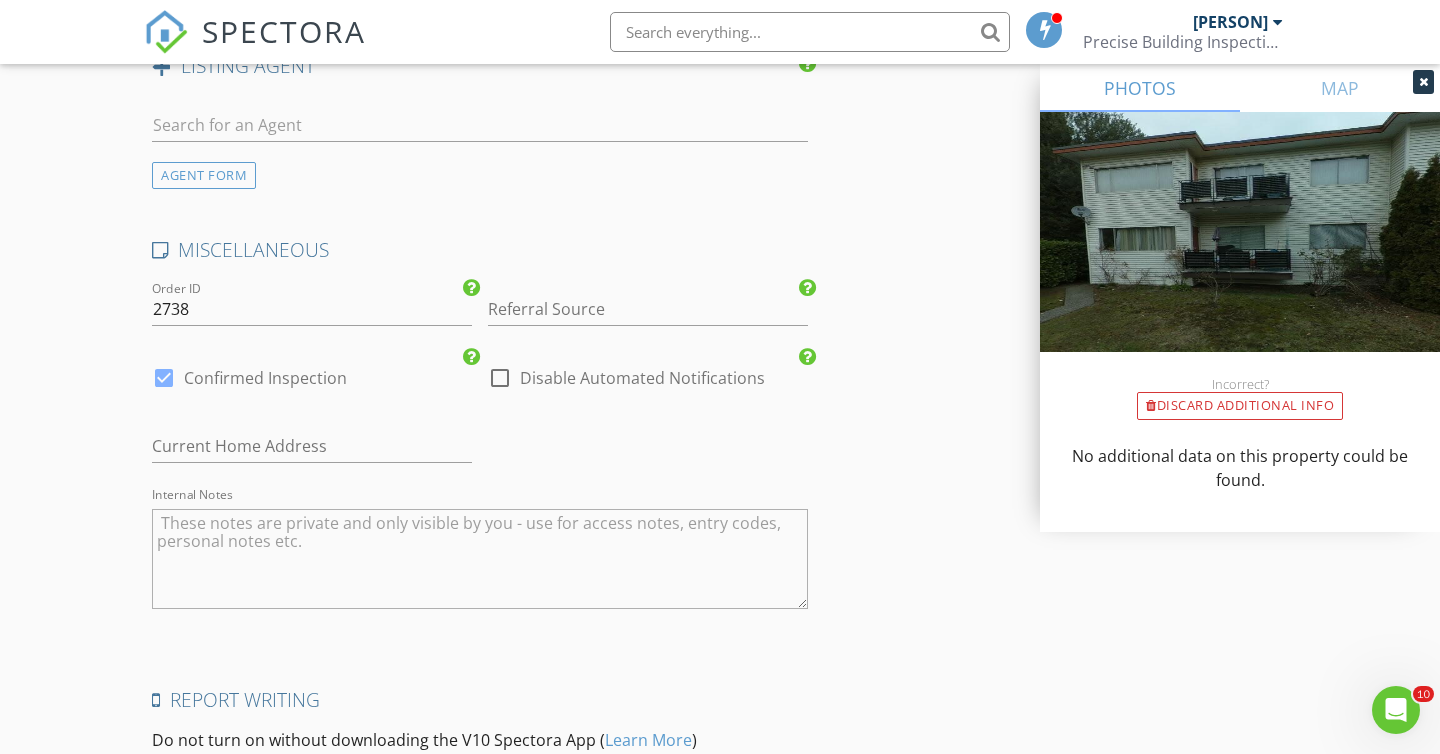 scroll, scrollTop: 3069, scrollLeft: 0, axis: vertical 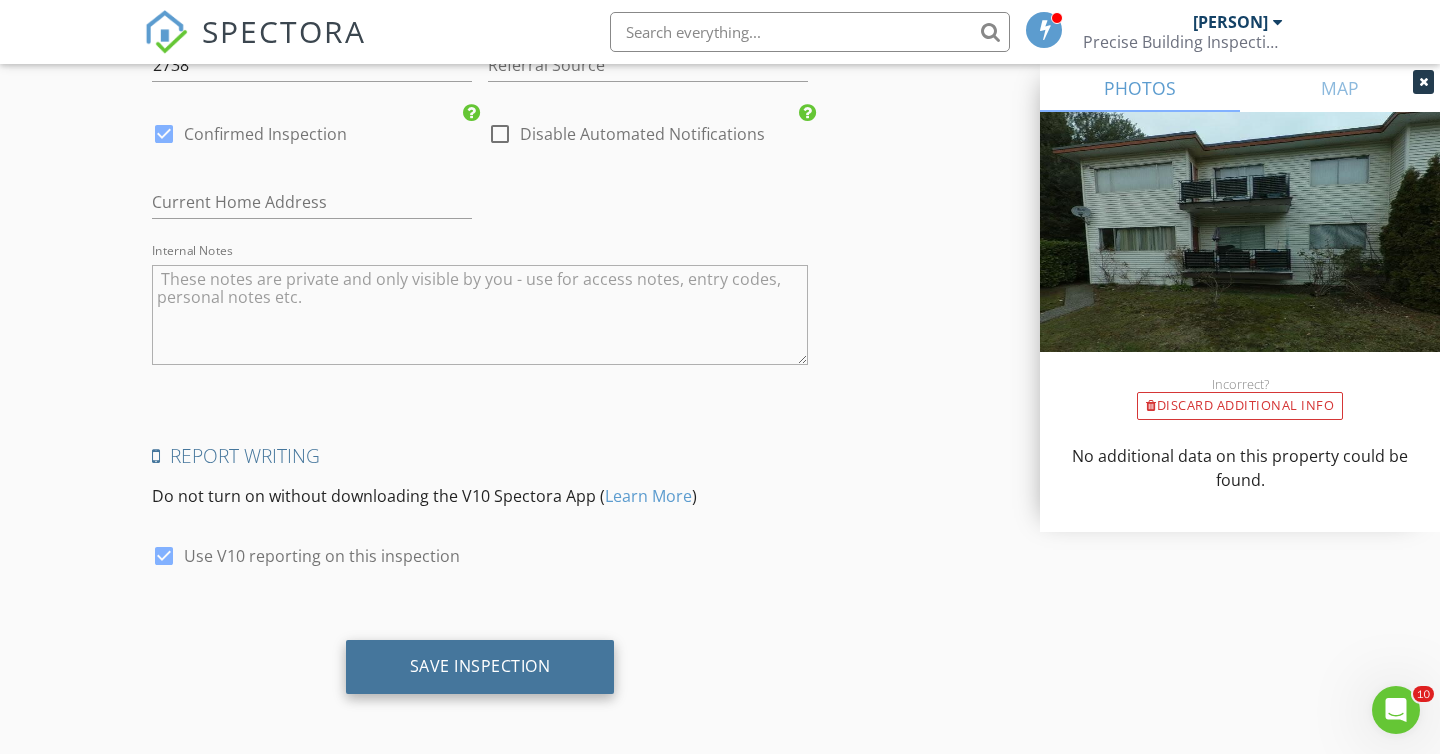 click on "Save Inspection" at bounding box center (480, 666) 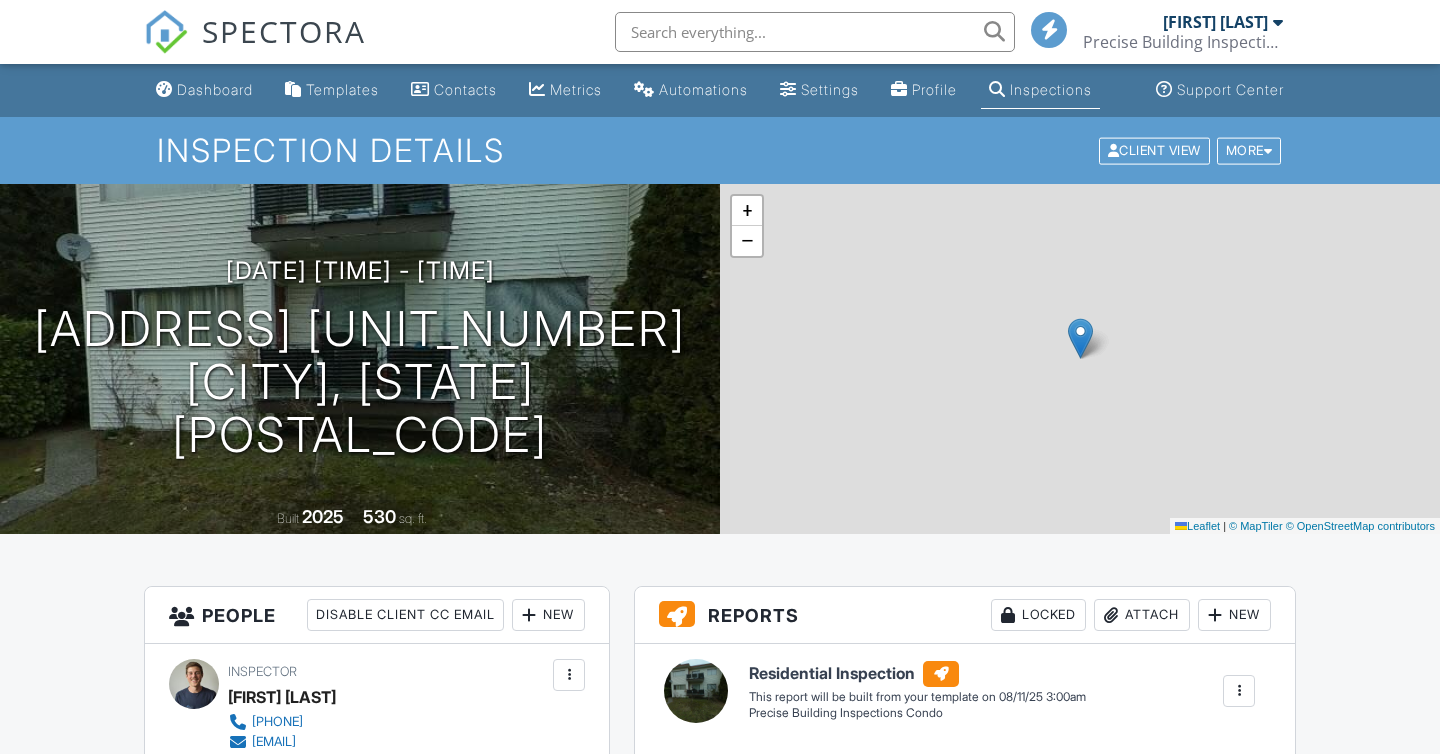 scroll, scrollTop: 0, scrollLeft: 0, axis: both 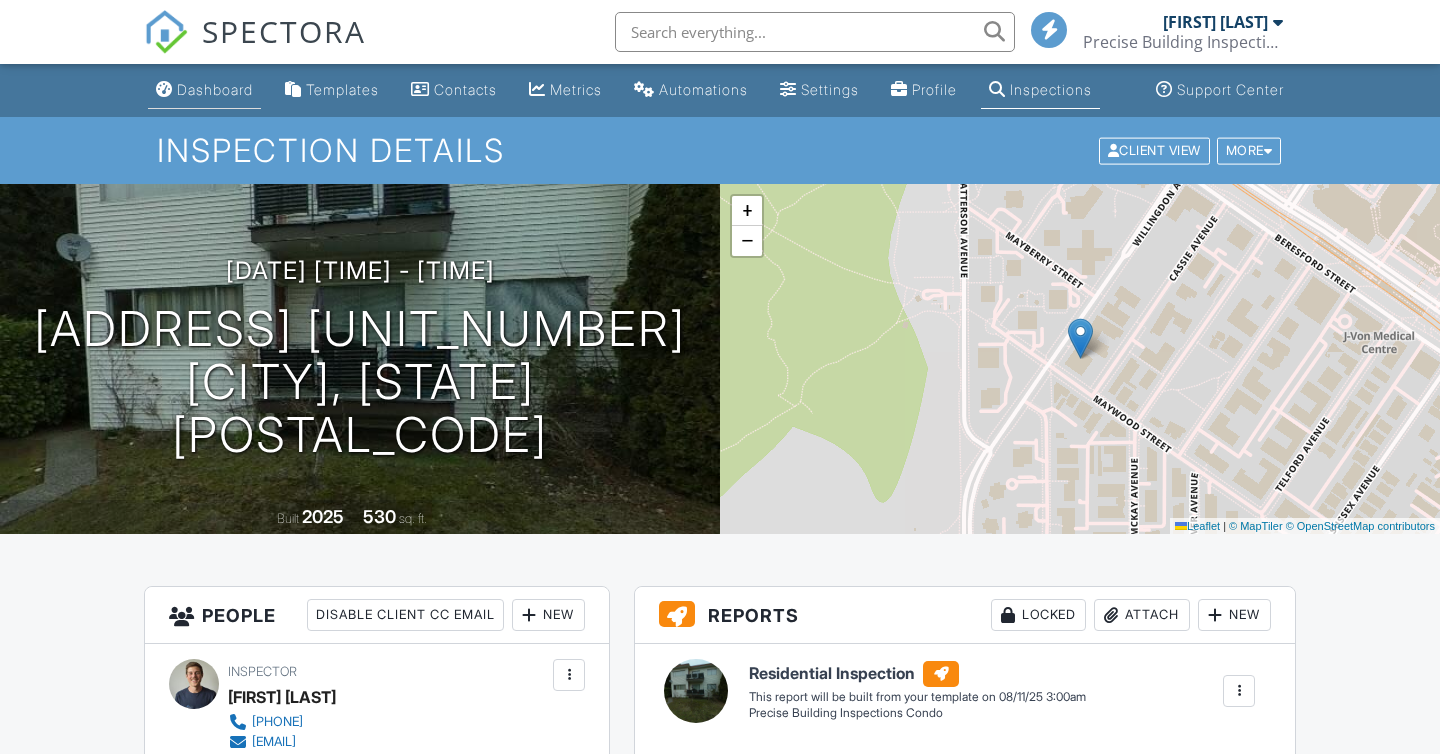 click on "Dashboard" at bounding box center (215, 89) 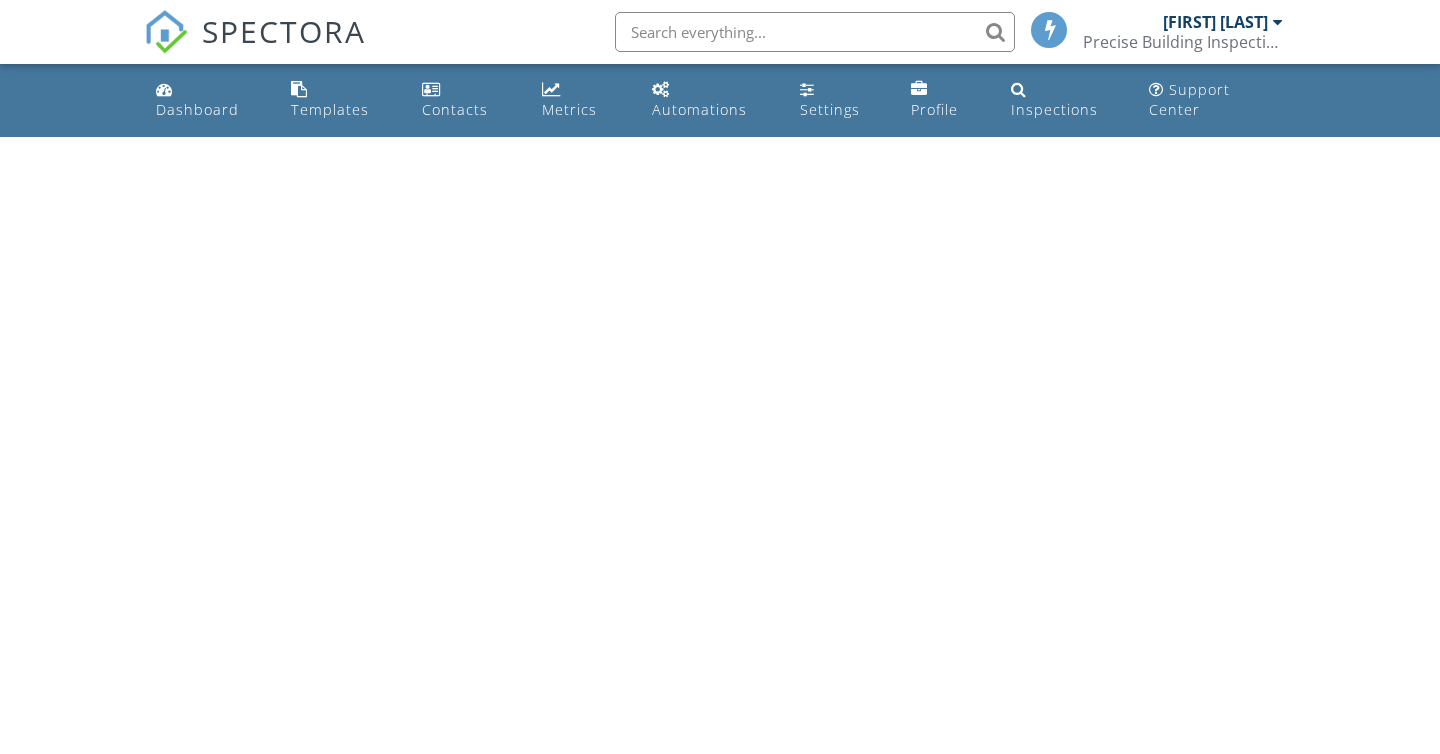 scroll, scrollTop: 0, scrollLeft: 0, axis: both 